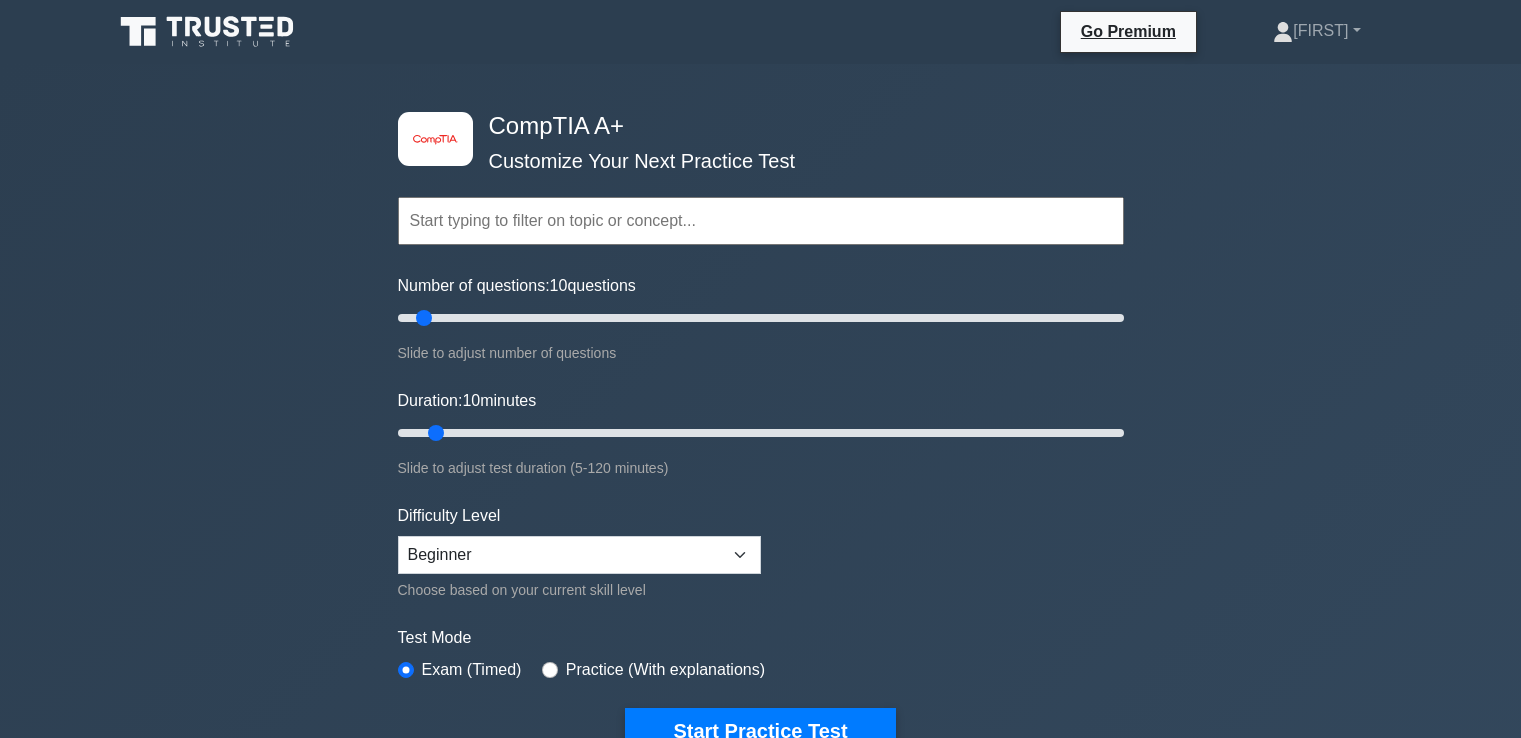 scroll, scrollTop: 0, scrollLeft: 0, axis: both 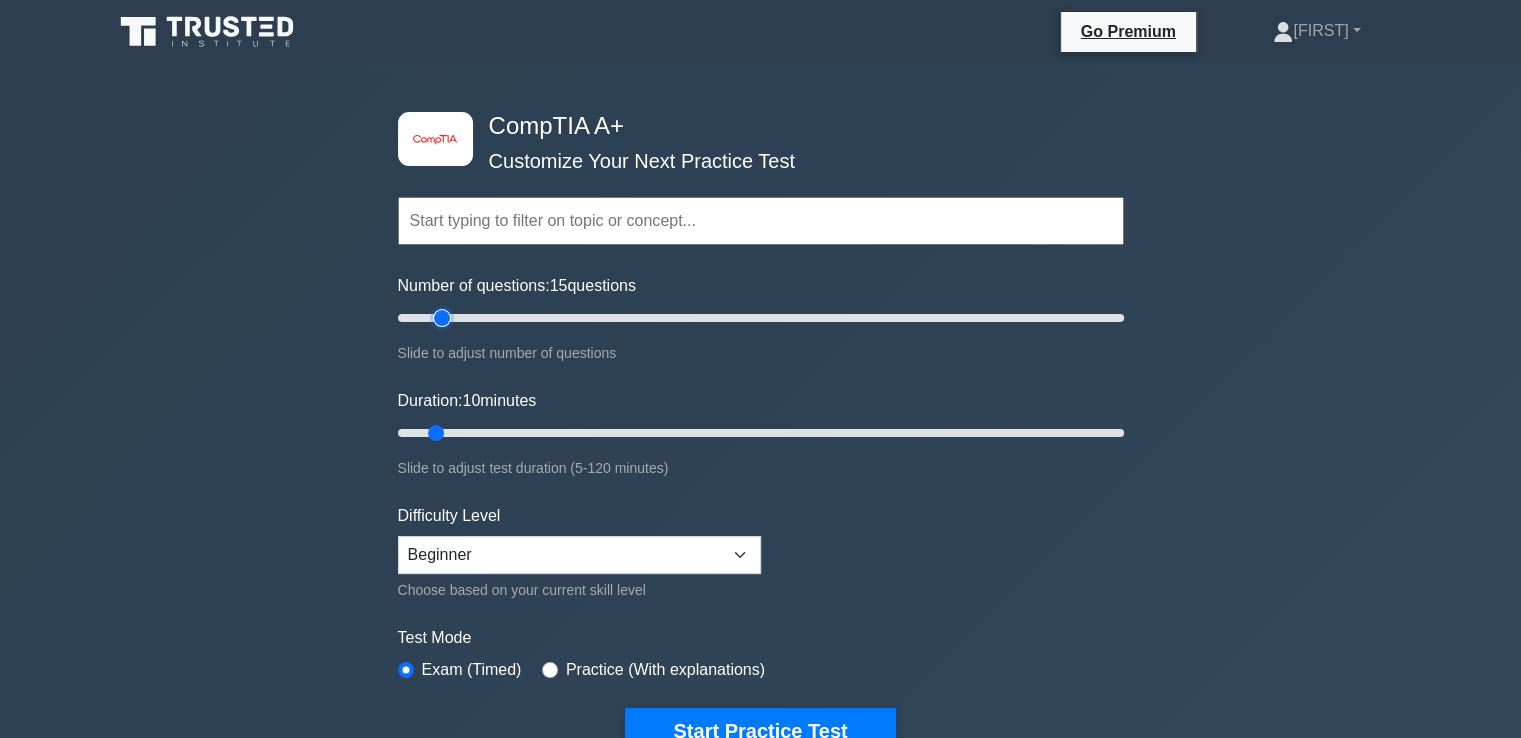 type on "15" 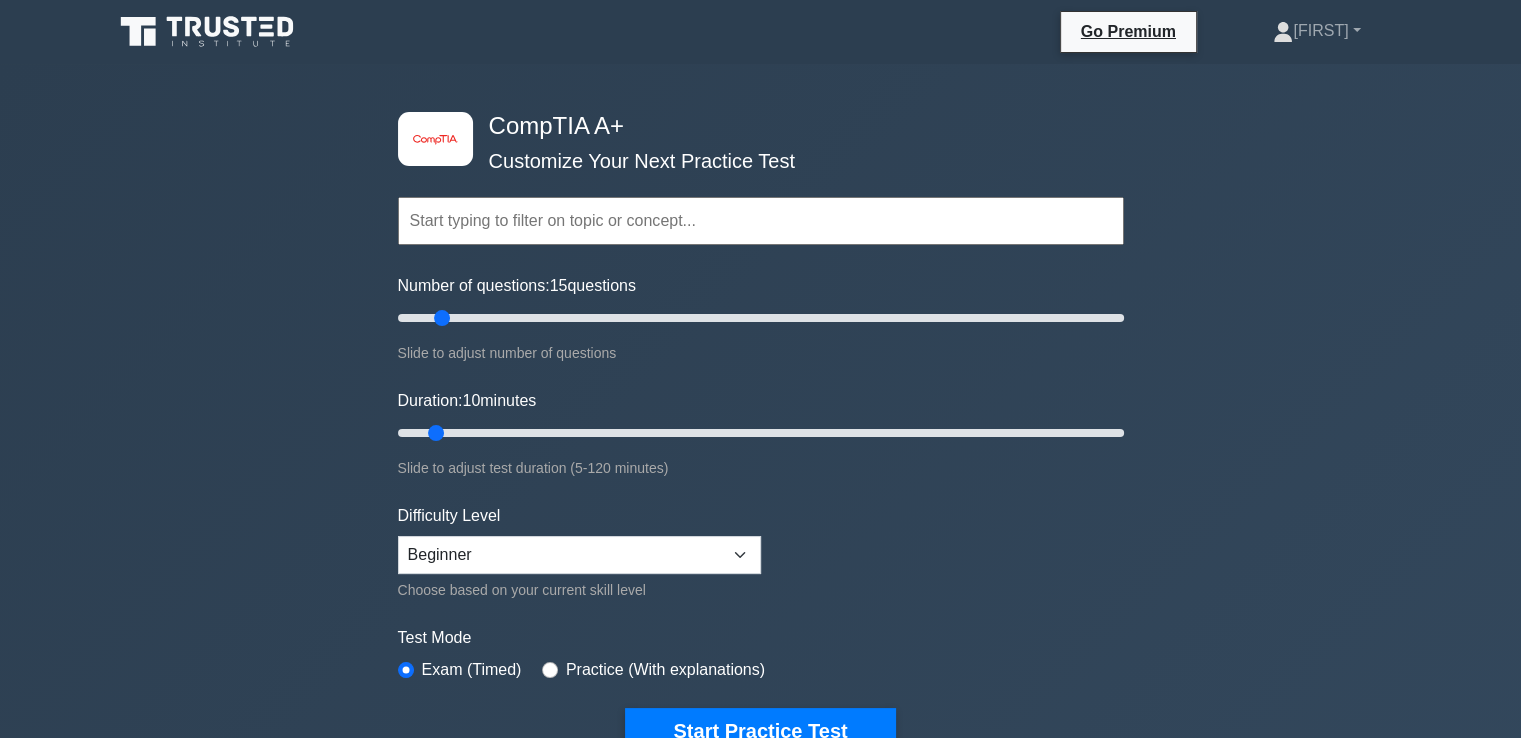 click at bounding box center (761, 221) 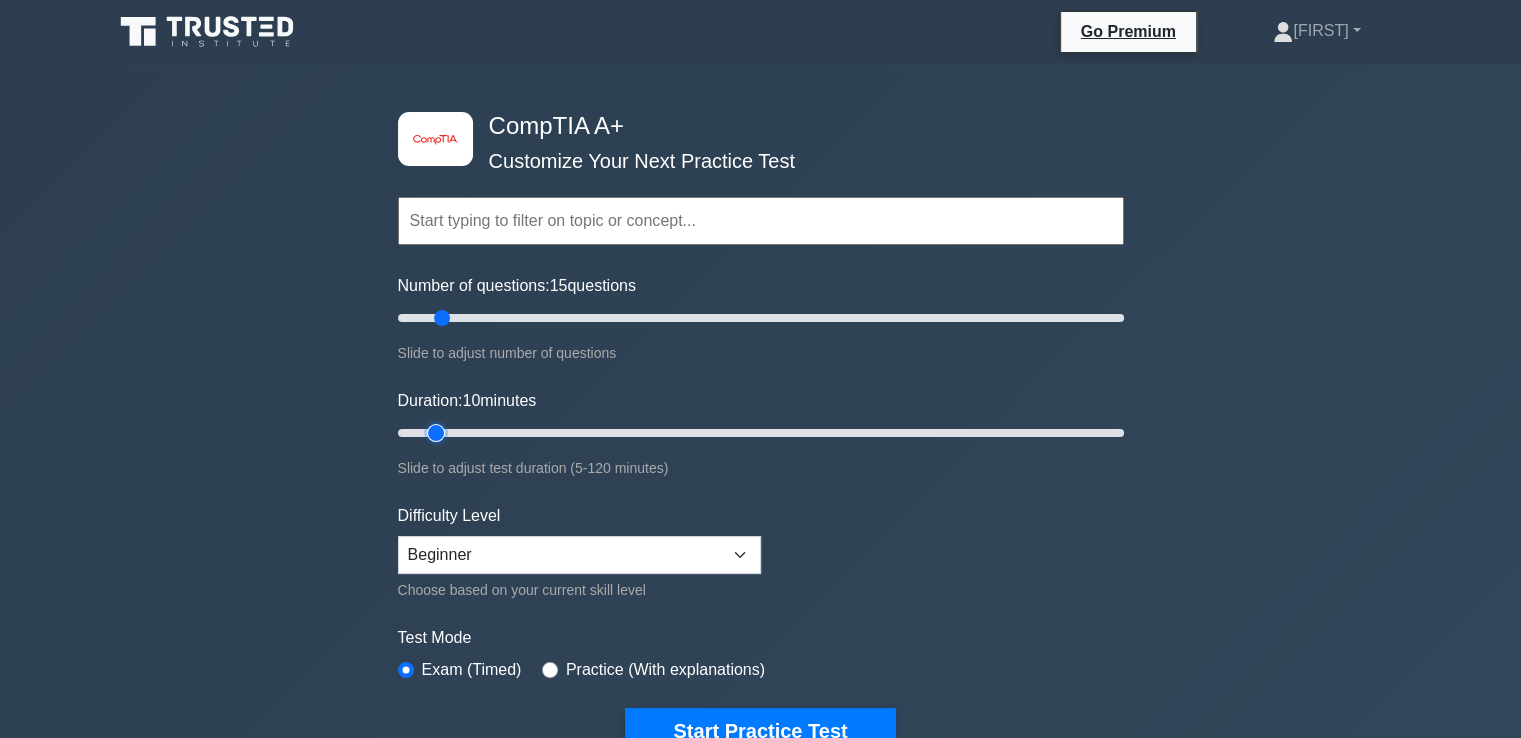 click on "Duration:  10  minutes" at bounding box center [761, 433] 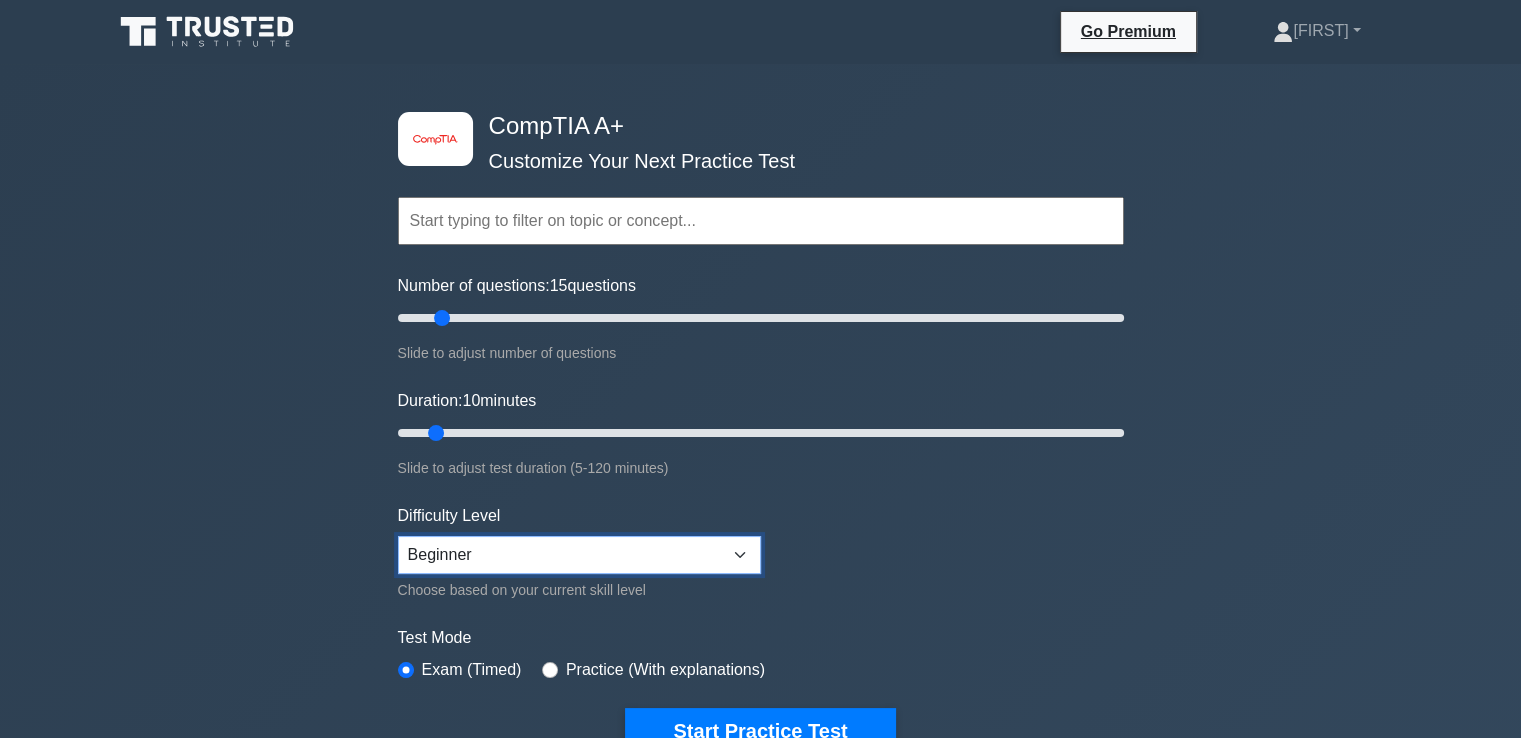 click on "Beginner
Intermediate
Expert" at bounding box center [579, 555] 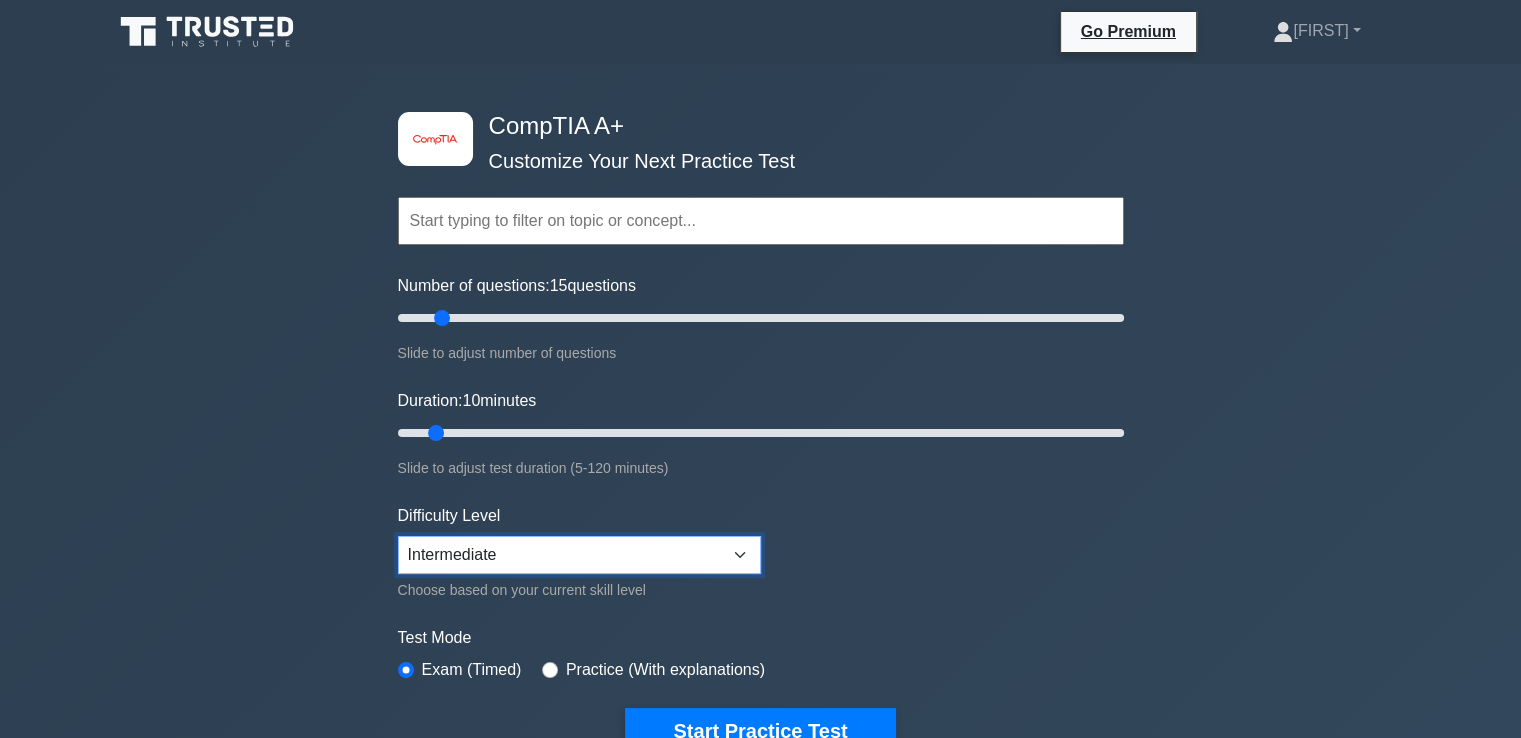 click on "Beginner
Intermediate
Expert" at bounding box center [579, 555] 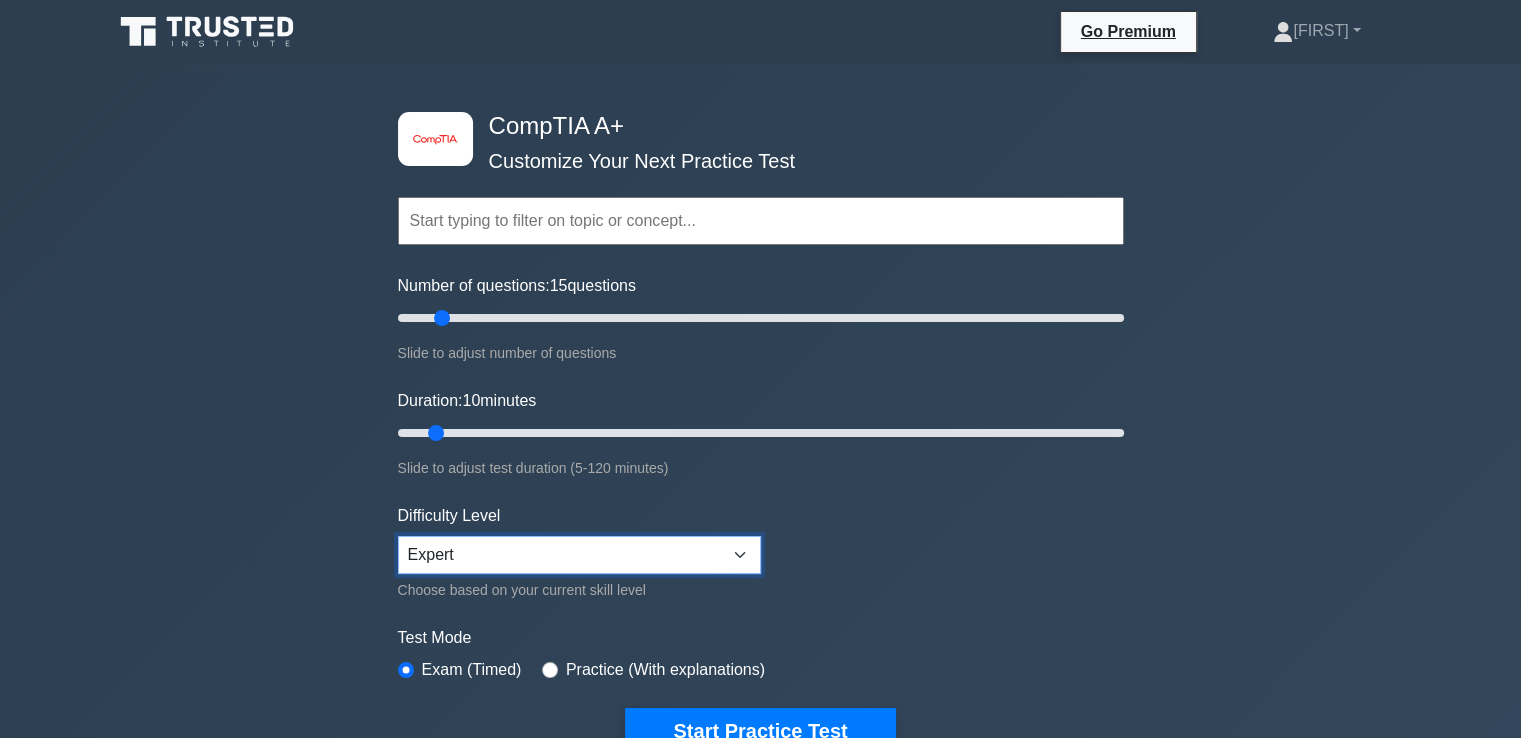 select on "intermediate" 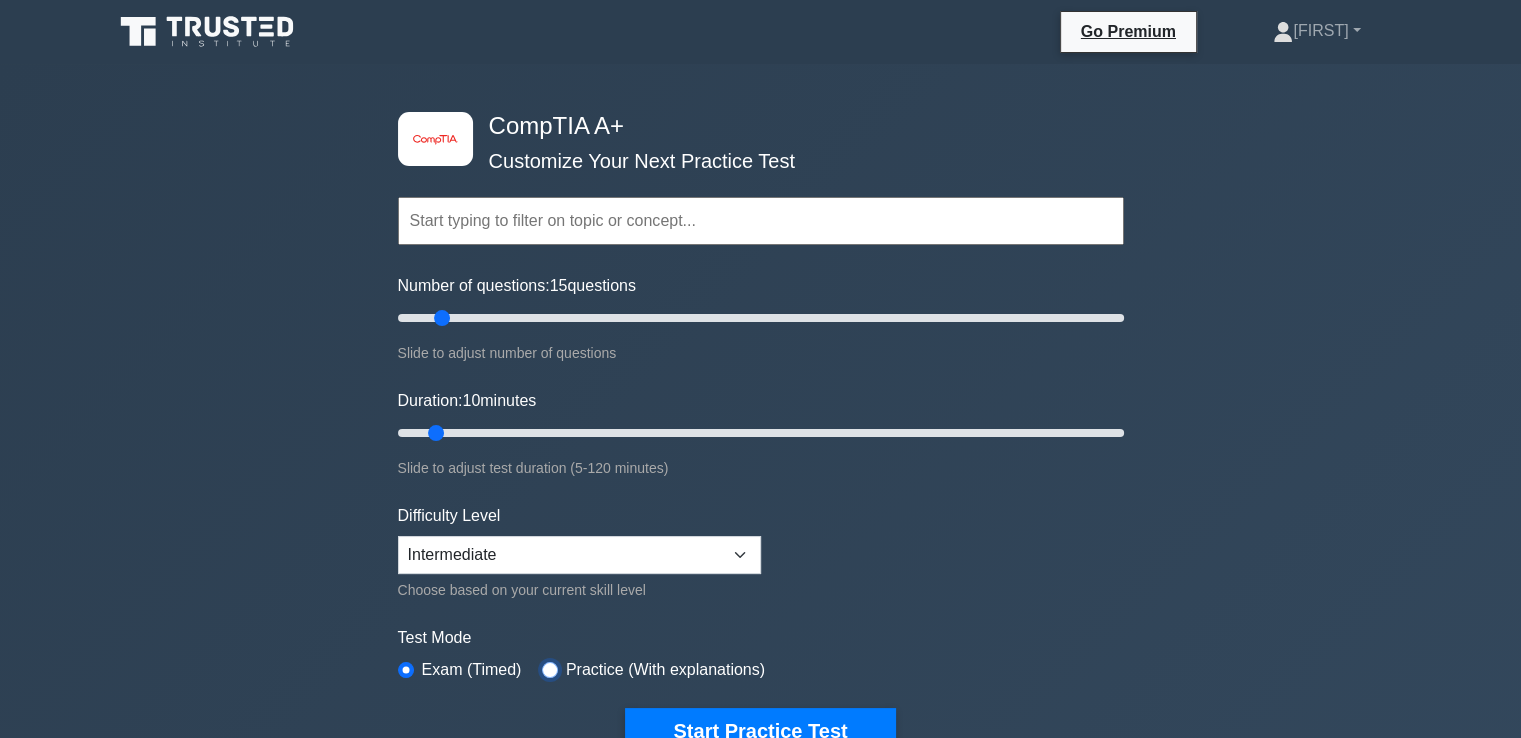 click at bounding box center [550, 670] 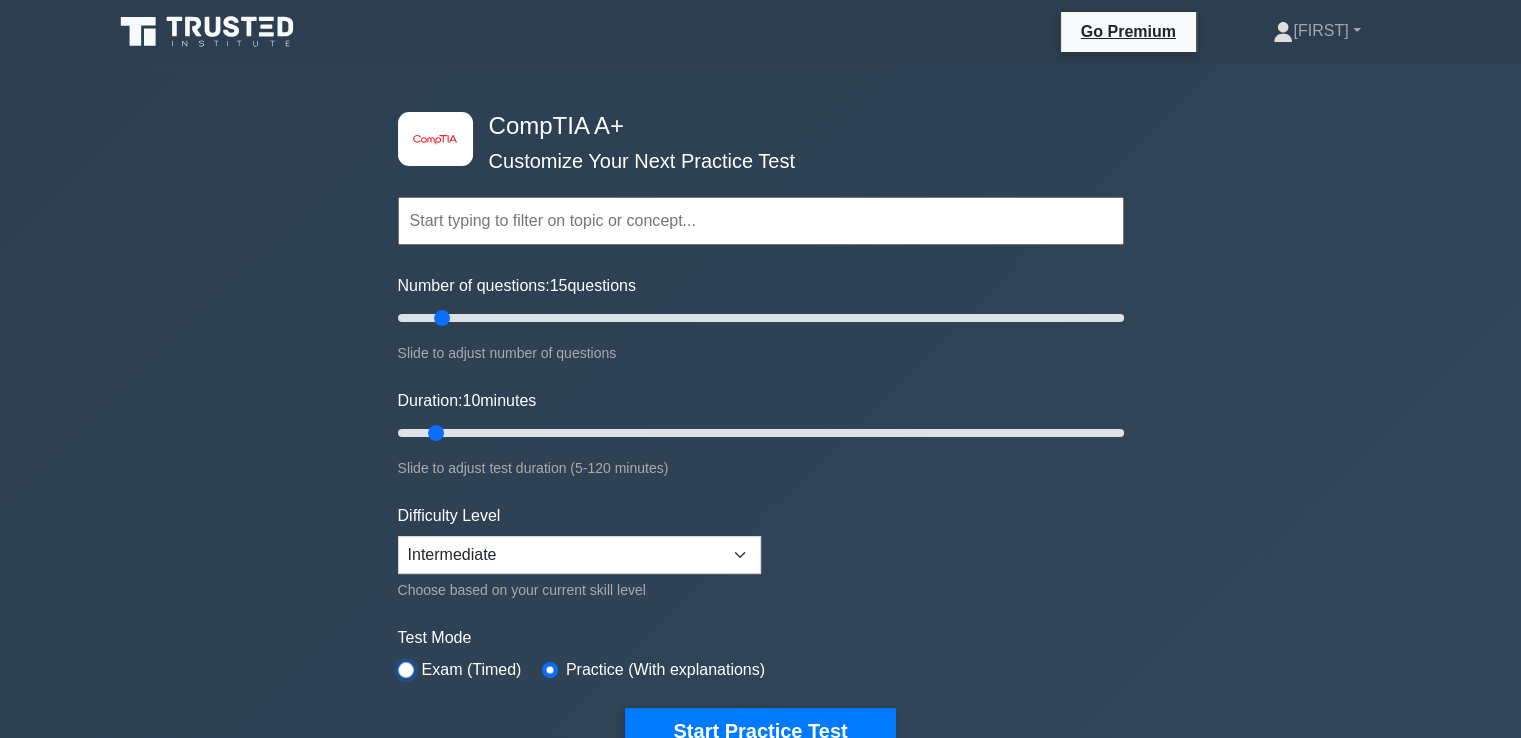click at bounding box center [406, 670] 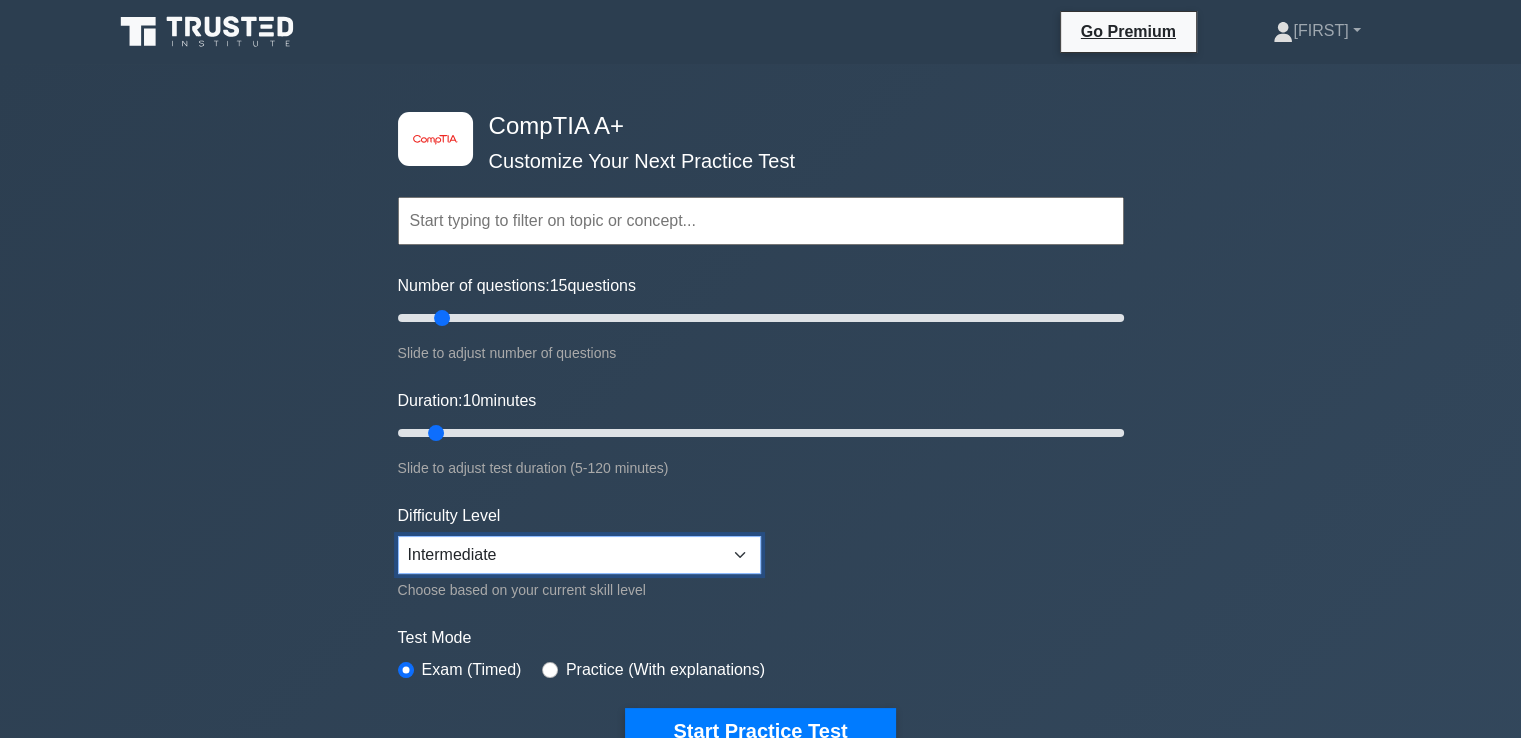 click on "Beginner
Intermediate
Expert" at bounding box center [579, 555] 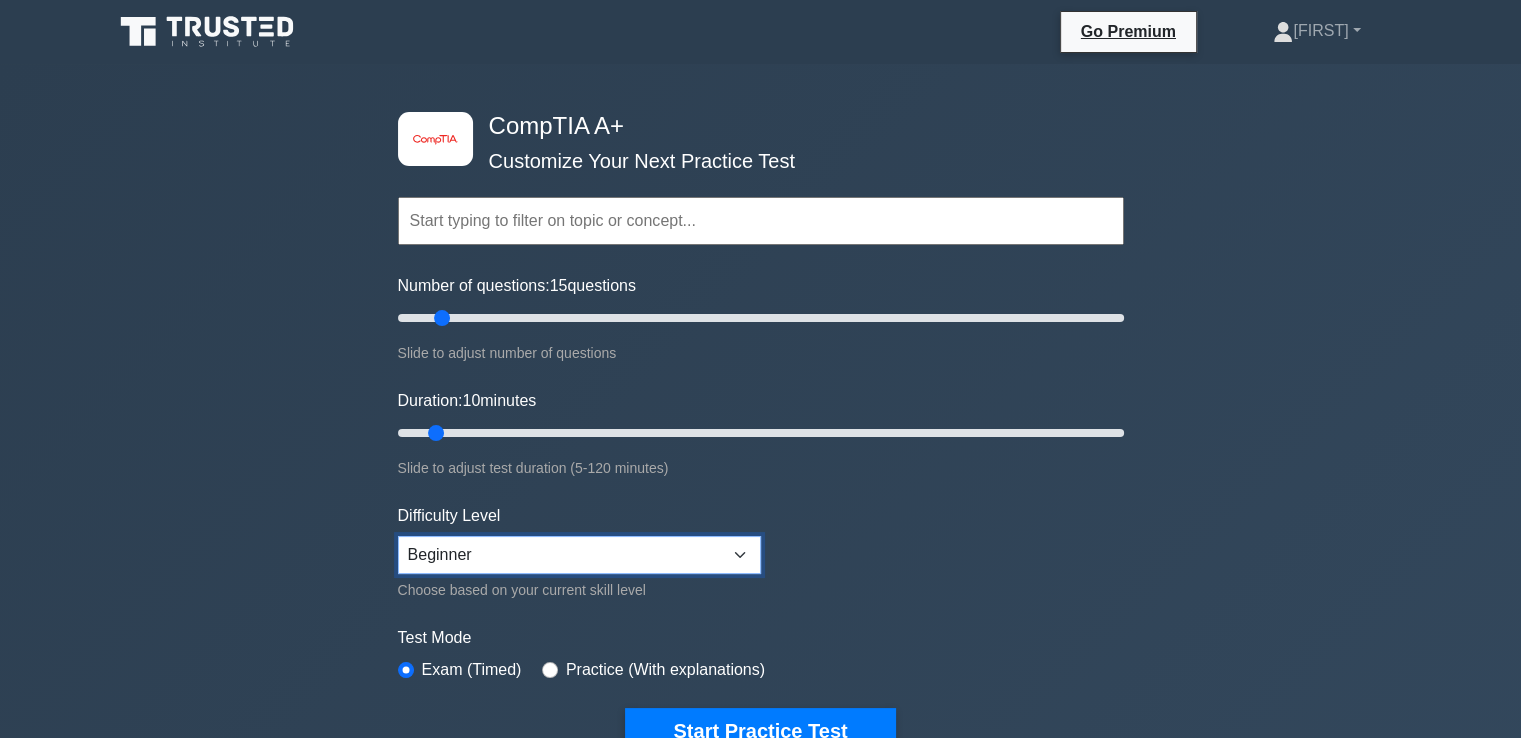 click on "Beginner
Intermediate
Expert" at bounding box center (579, 555) 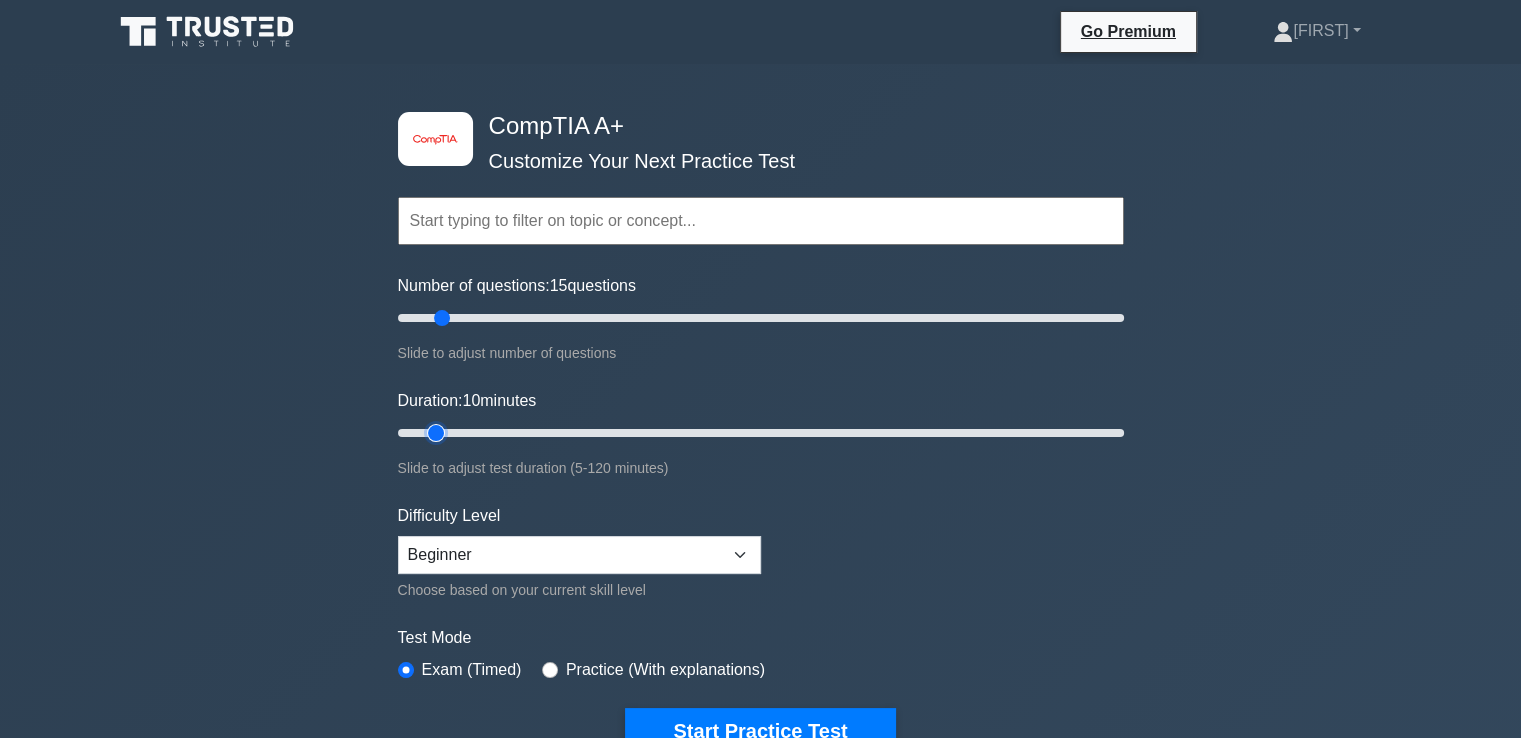 click on "Duration:  10  minutes" at bounding box center (761, 433) 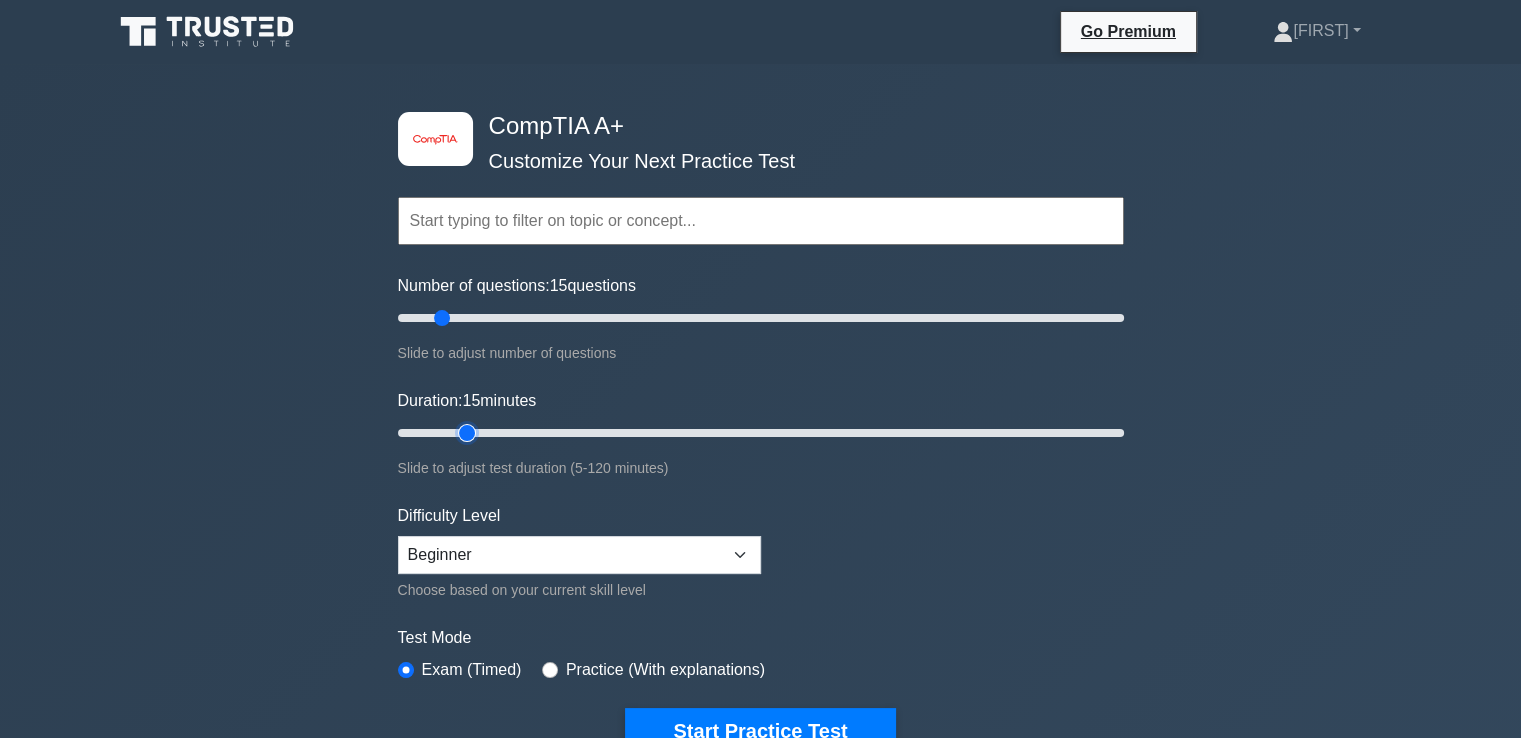 drag, startPoint x: 449, startPoint y: 434, endPoint x: 460, endPoint y: 424, distance: 14.866069 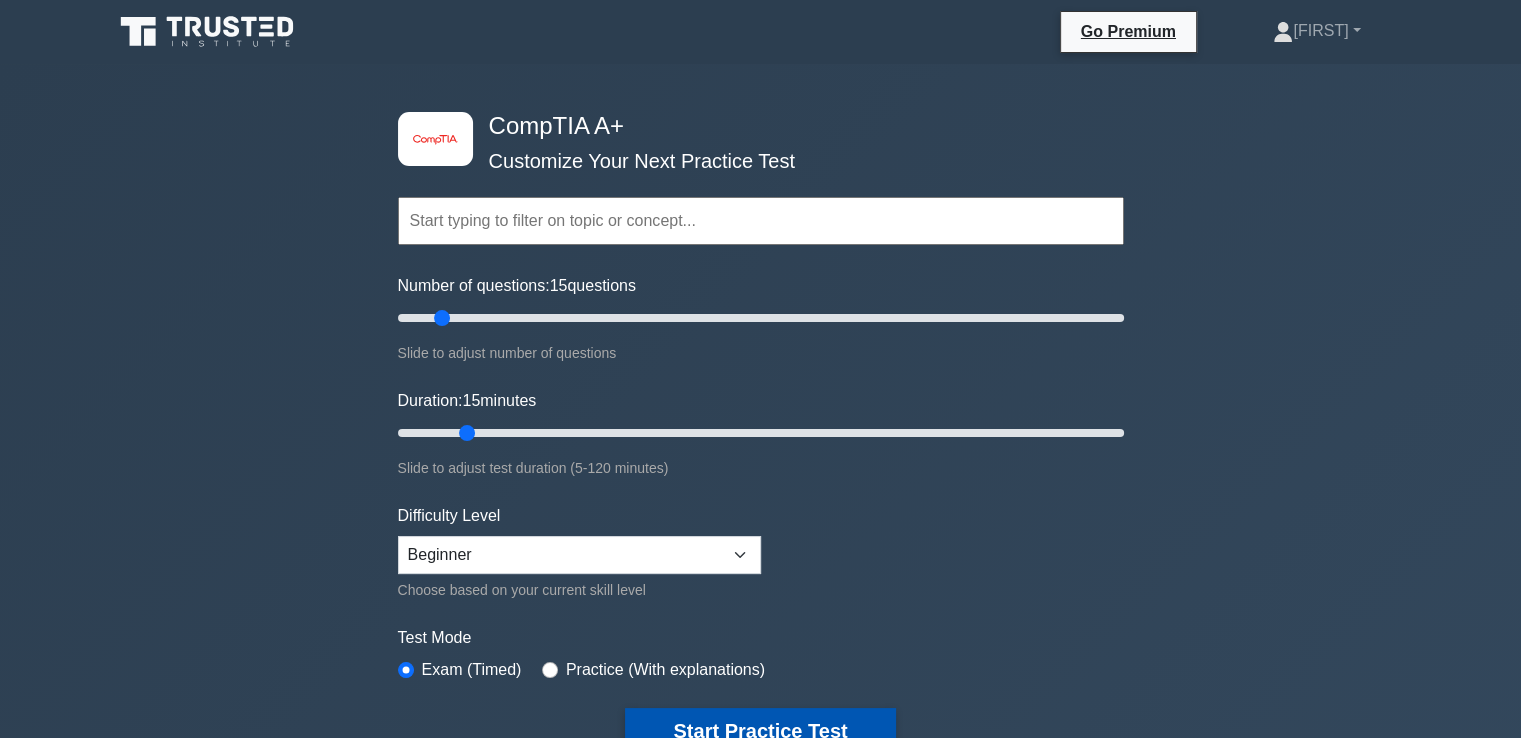click on "Start Practice Test" at bounding box center (760, 731) 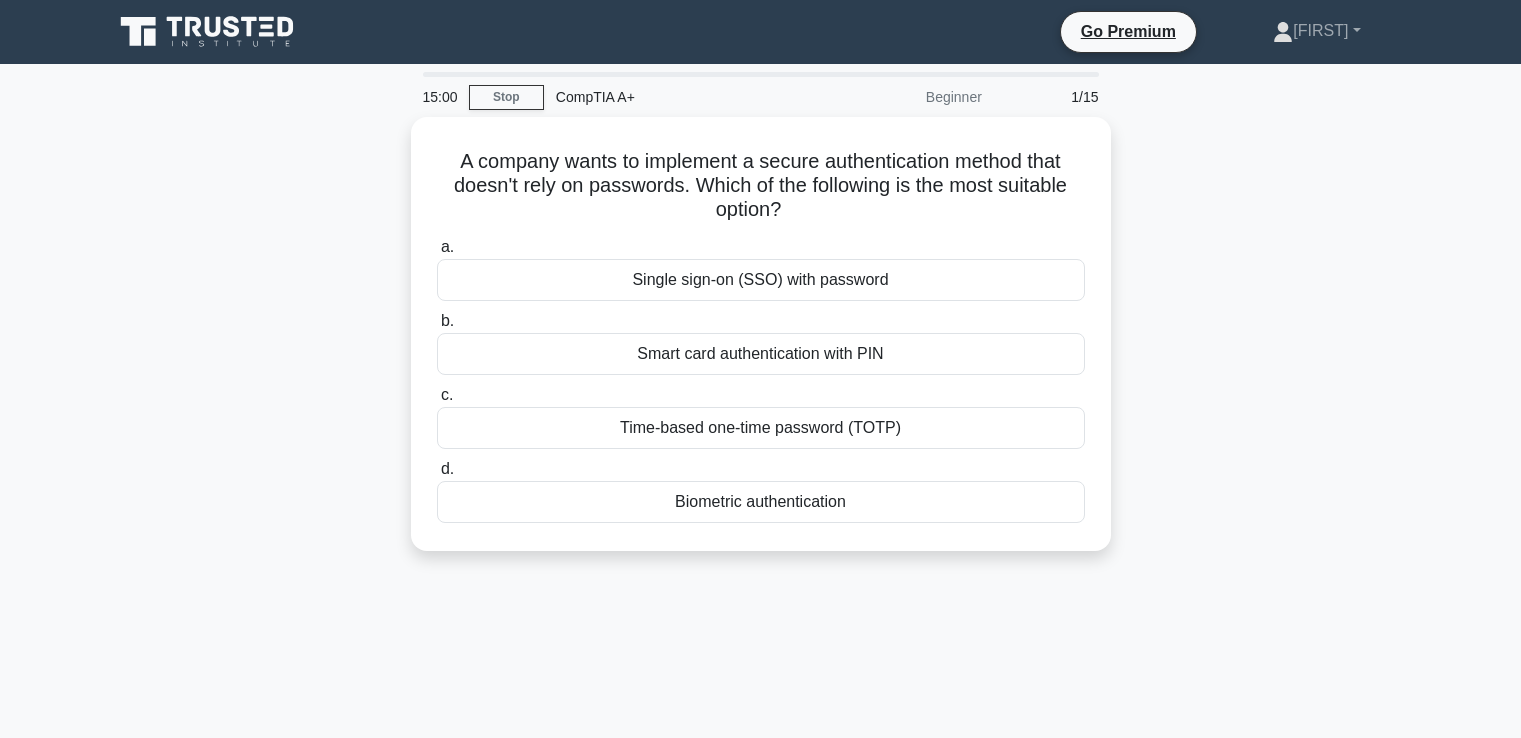 scroll, scrollTop: 0, scrollLeft: 0, axis: both 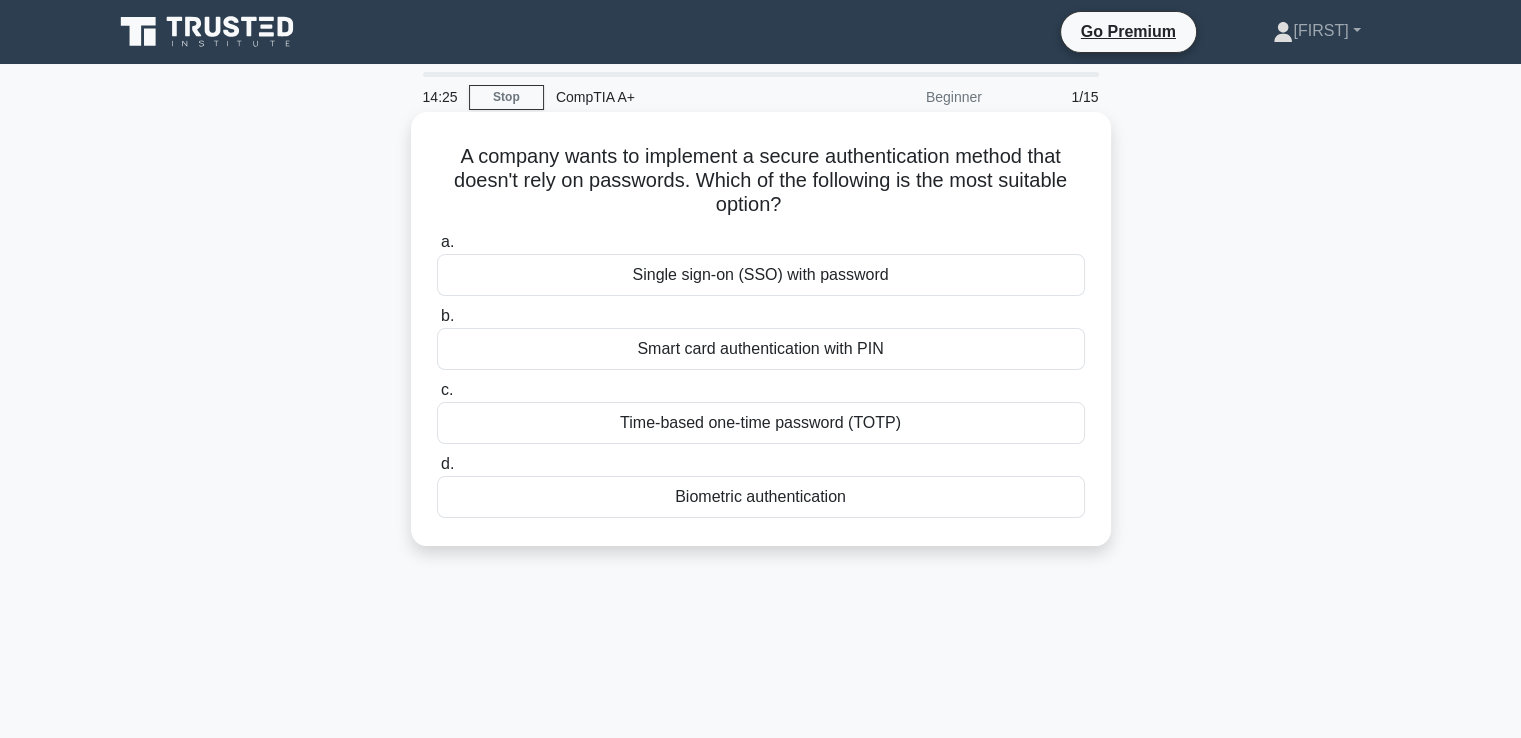click on "Biometric authentication" at bounding box center (761, 497) 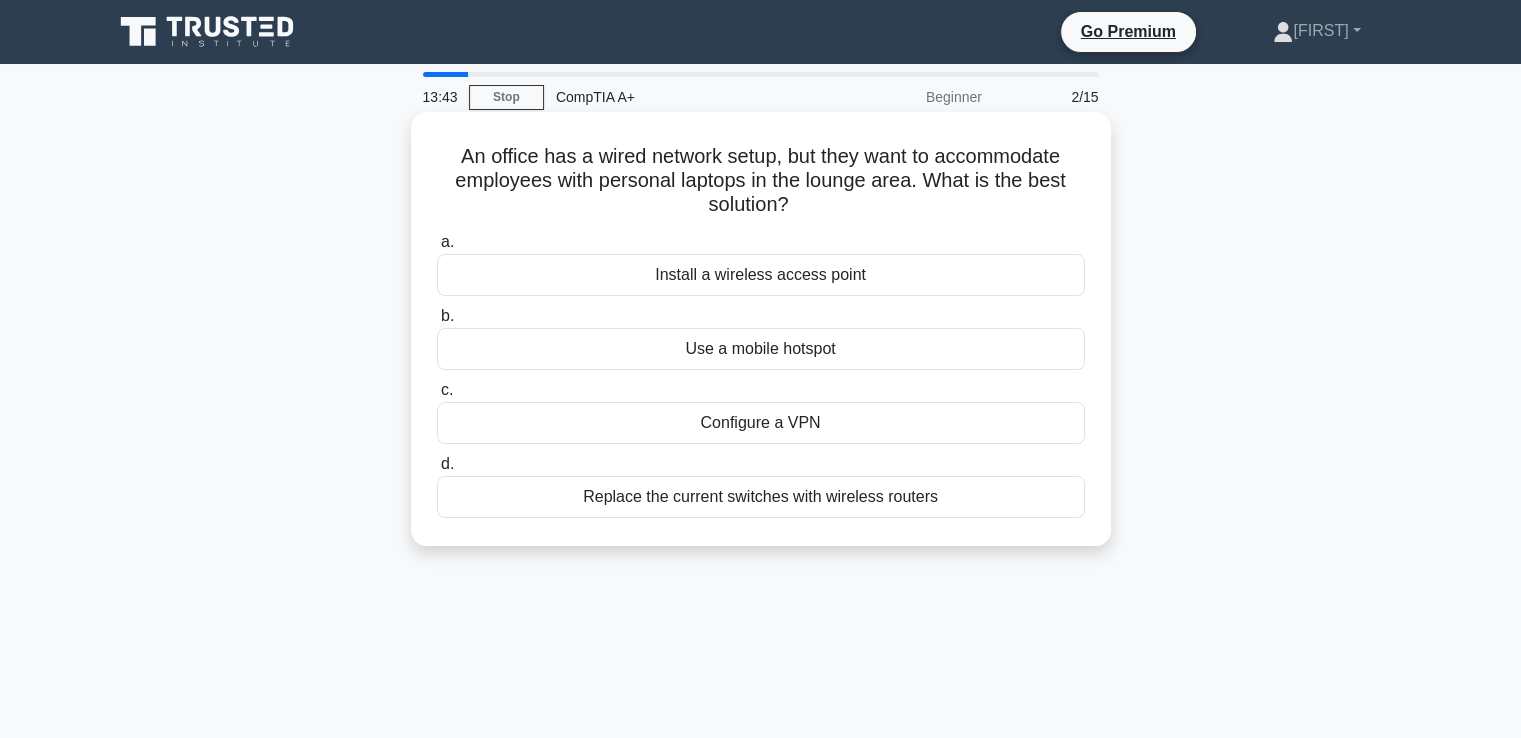 click on "Replace the current switches with wireless routers" at bounding box center (761, 497) 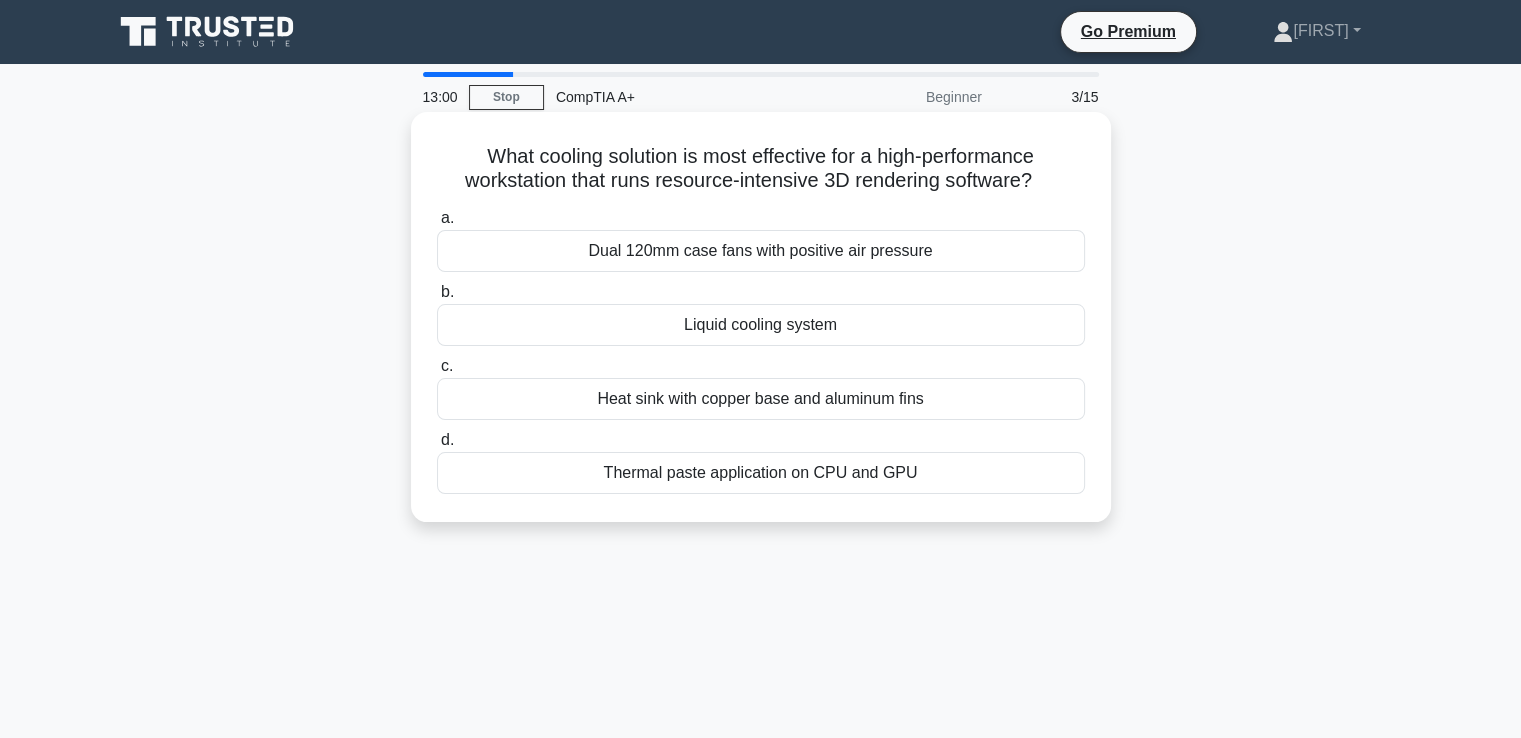 click on "Heat sink with copper base and aluminum fins" at bounding box center [761, 399] 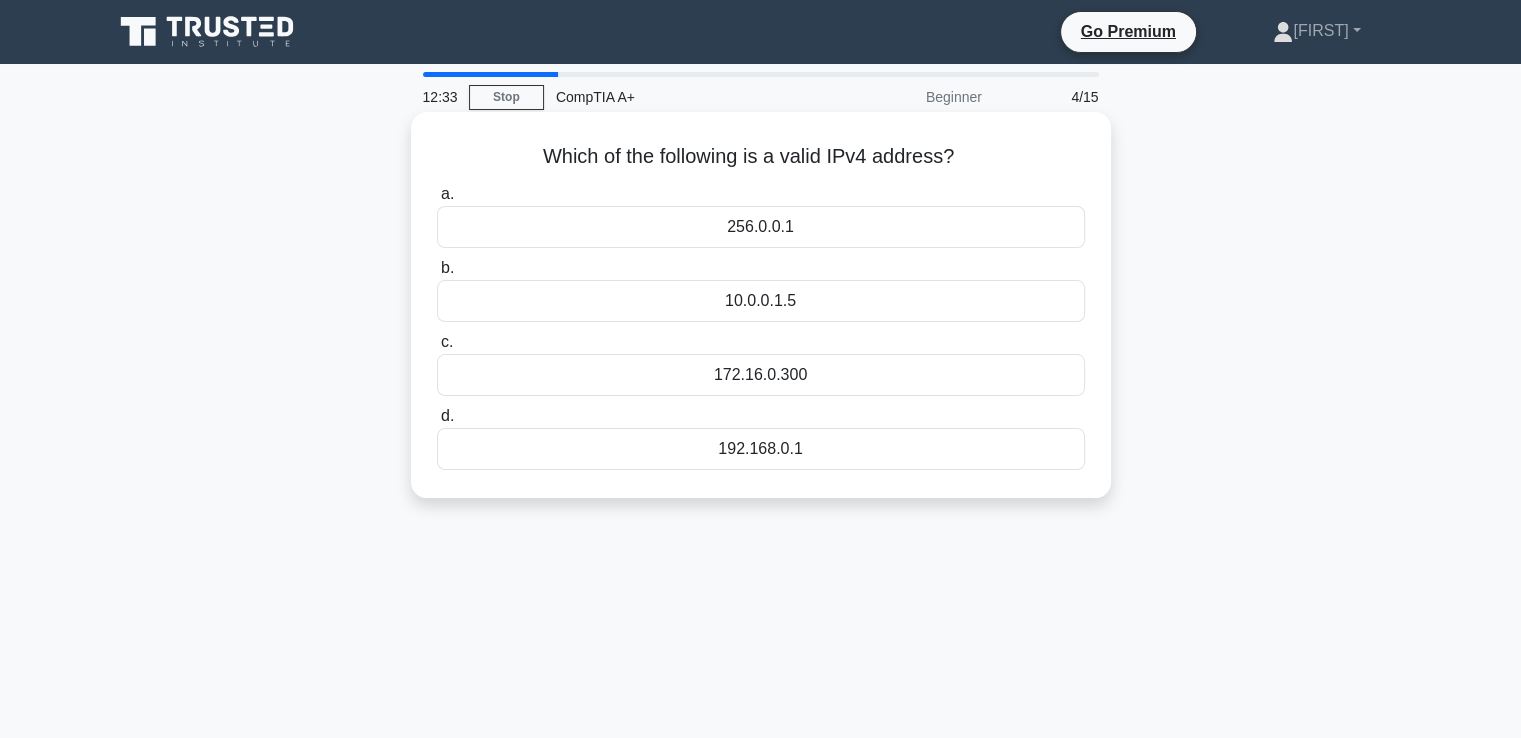 click on "192.168.0.1" at bounding box center [761, 449] 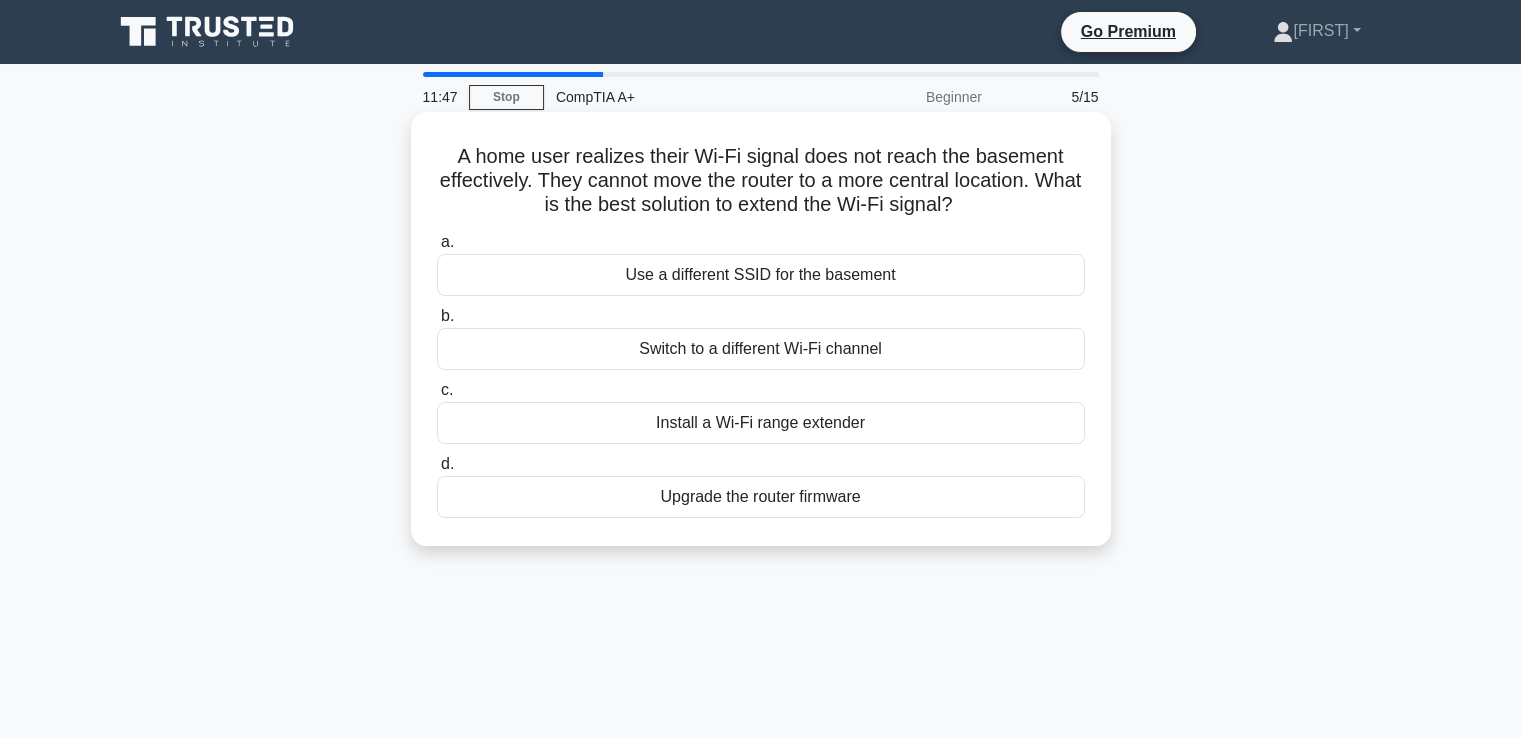 click on "Upgrade the router firmware" at bounding box center (761, 497) 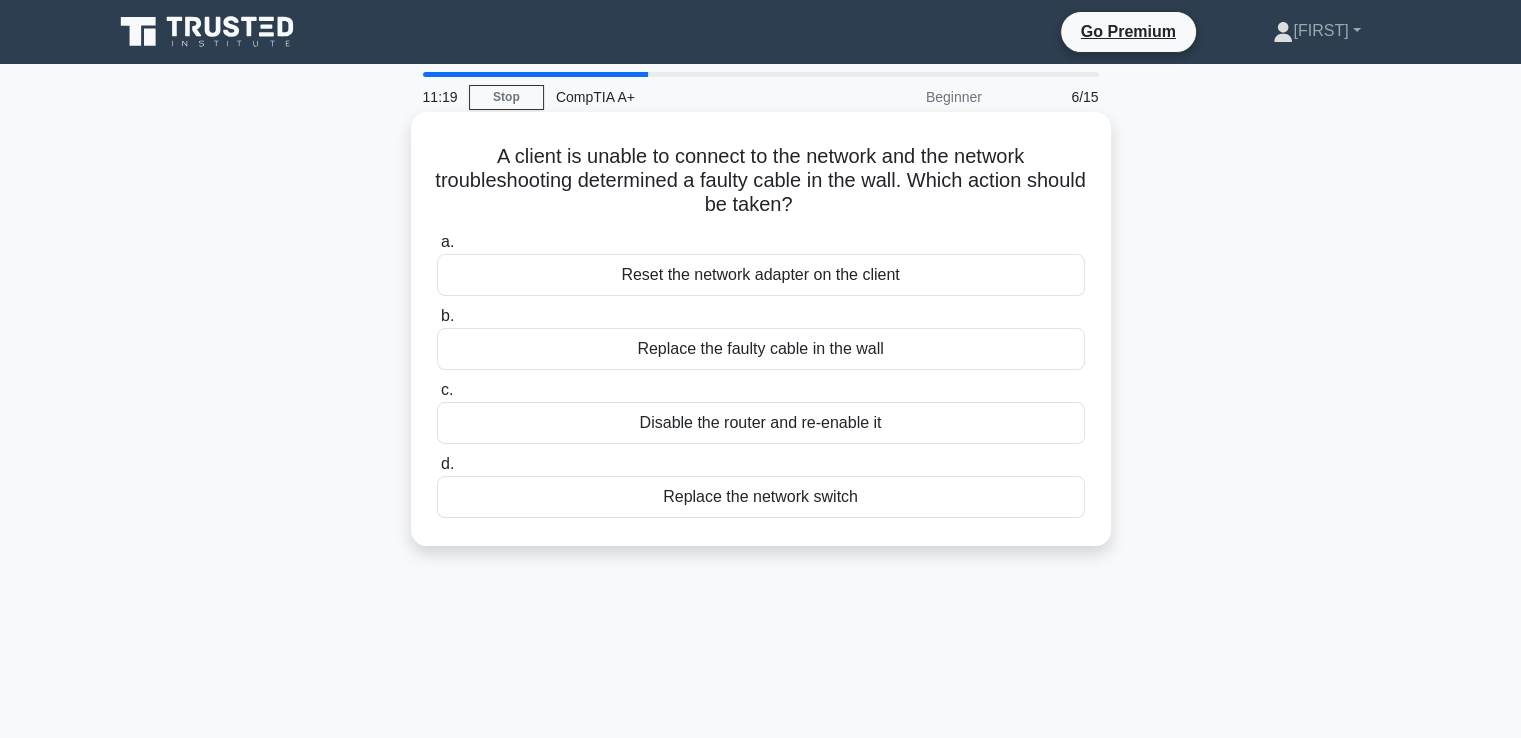 click on "Reset the network adapter on the client" at bounding box center [761, 275] 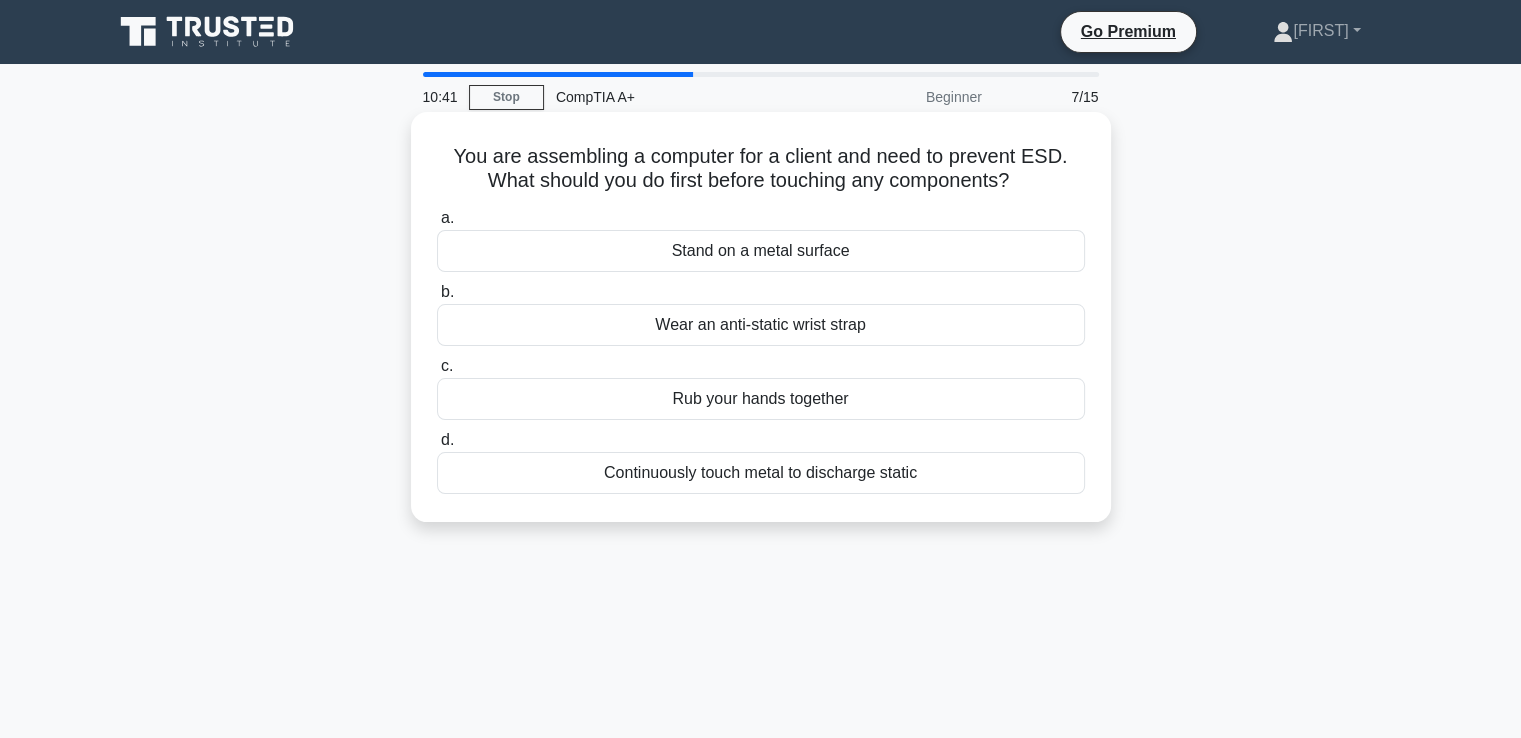 click on "Wear an anti-static wrist strap" at bounding box center (761, 325) 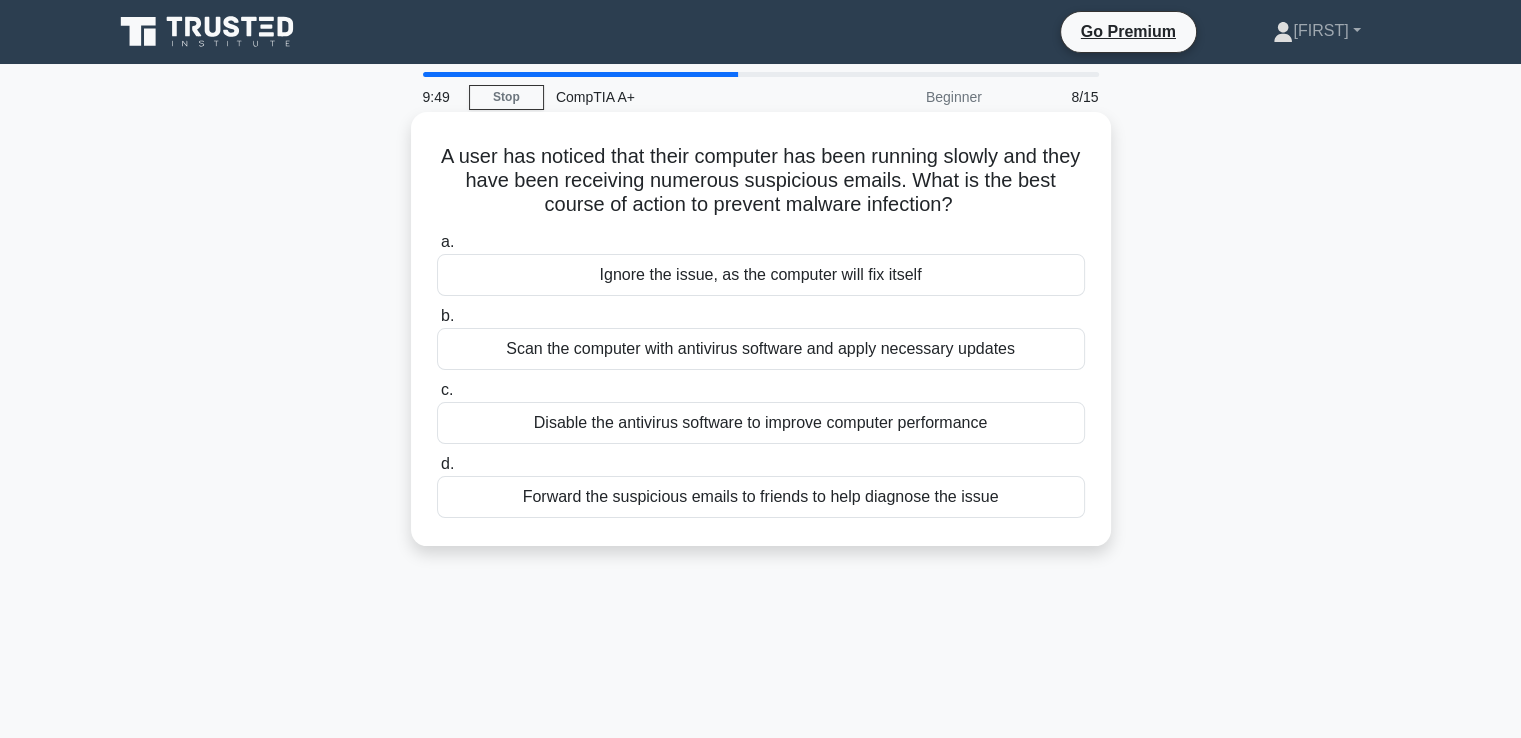 click on "Scan the computer with antivirus software and apply necessary updates" at bounding box center (761, 349) 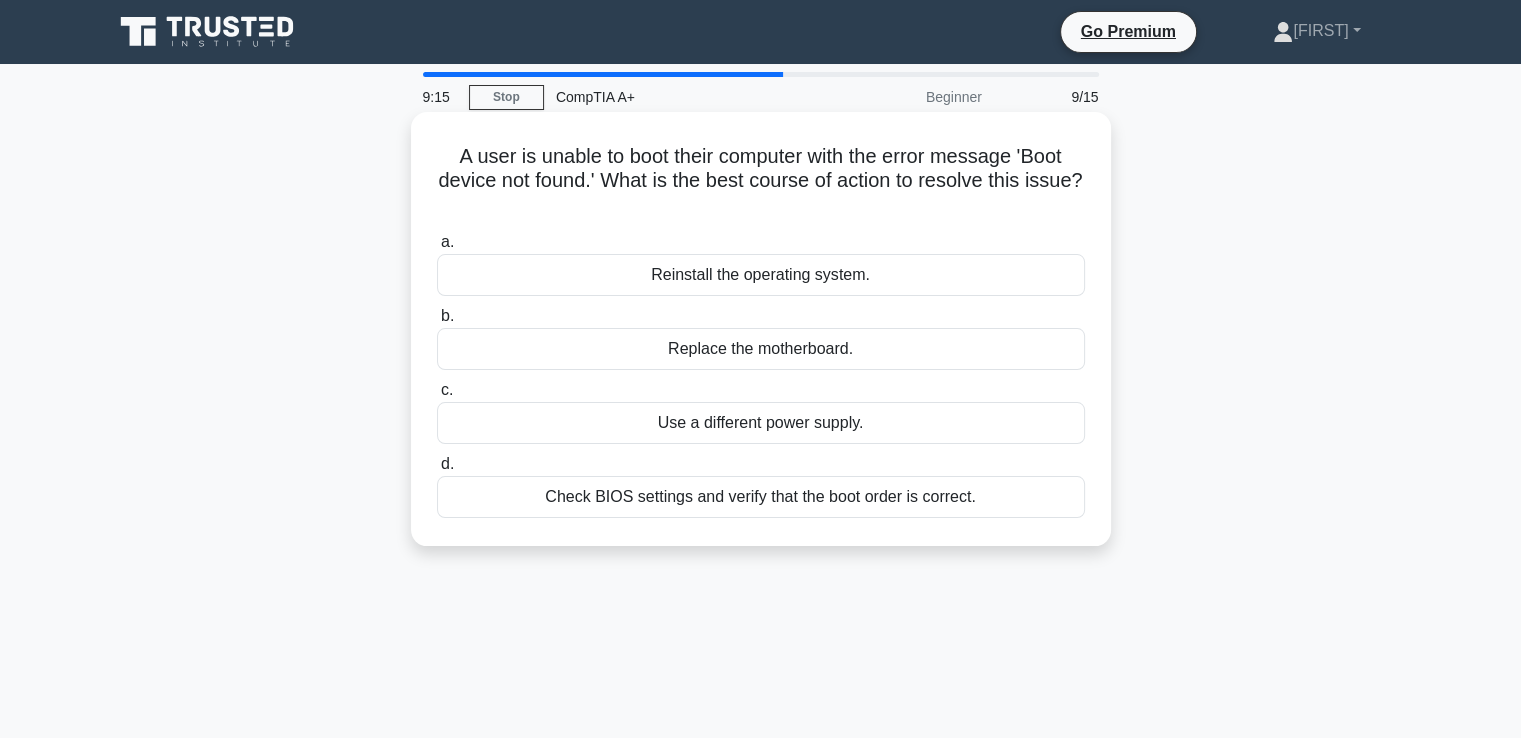 click on "Check BIOS settings and verify that the boot order is correct." at bounding box center [761, 497] 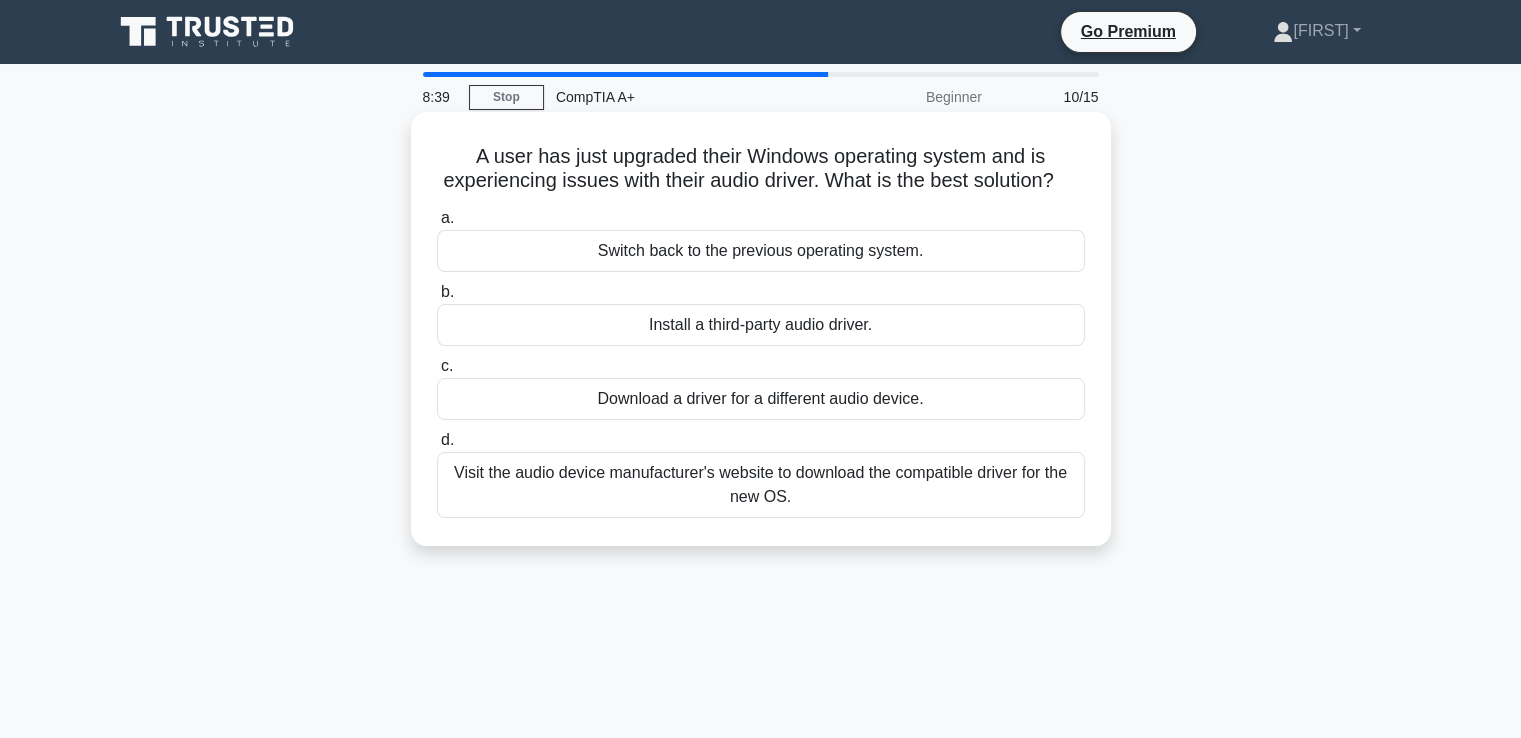 click on "Visit the audio device manufacturer's website to download the compatible driver for the new OS." at bounding box center (761, 485) 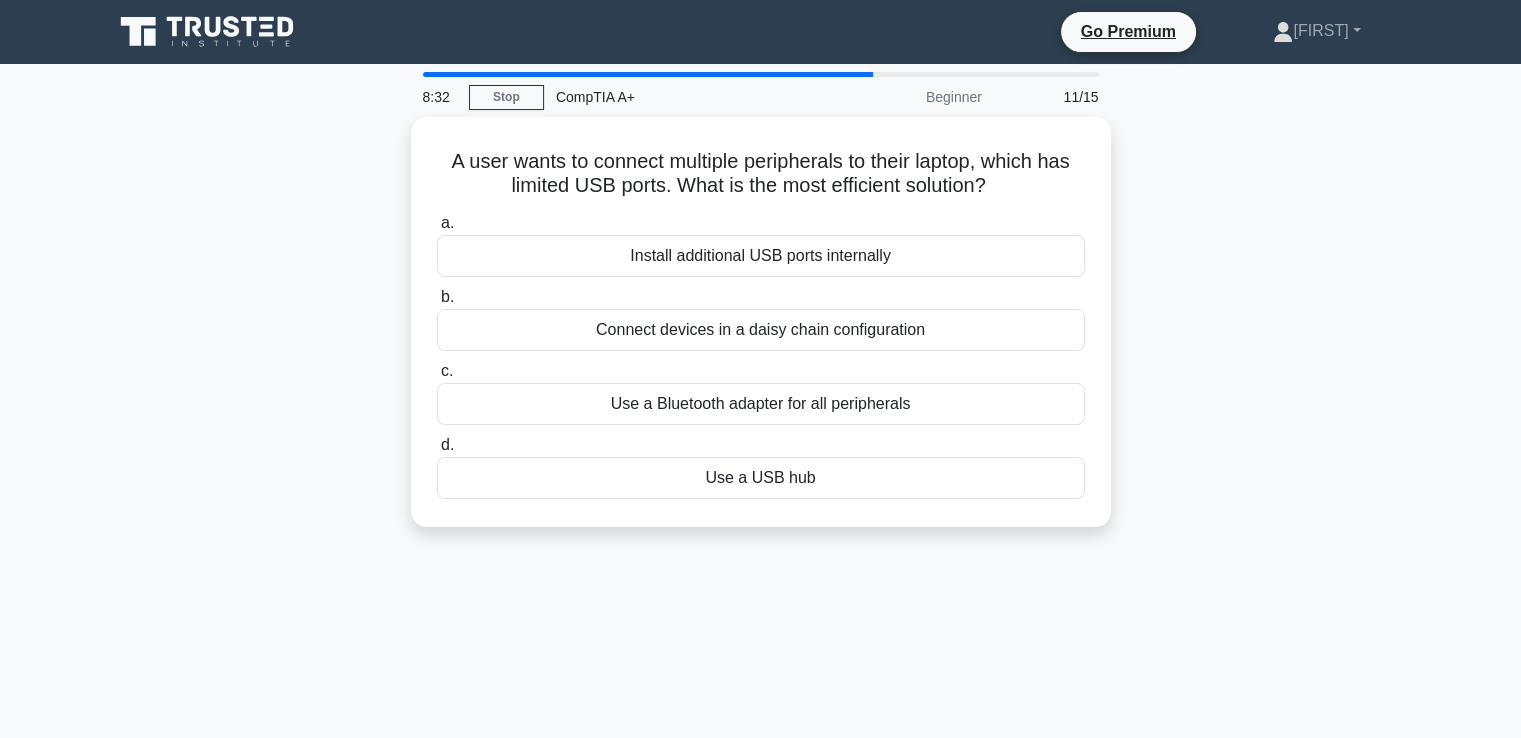 click on "8:32
Stop
CompTIA A+
Beginner
11/15
A user wants to connect multiple peripherals to their laptop, which has limited USB ports. What is the most efficient solution?
.spinner_0XTQ{transform-origin:center;animation:spinner_y6GP .75s linear infinite}@keyframes spinner_y6GP{100%{transform:rotate(360deg)}}
a.
b. c. d." at bounding box center (761, 572) 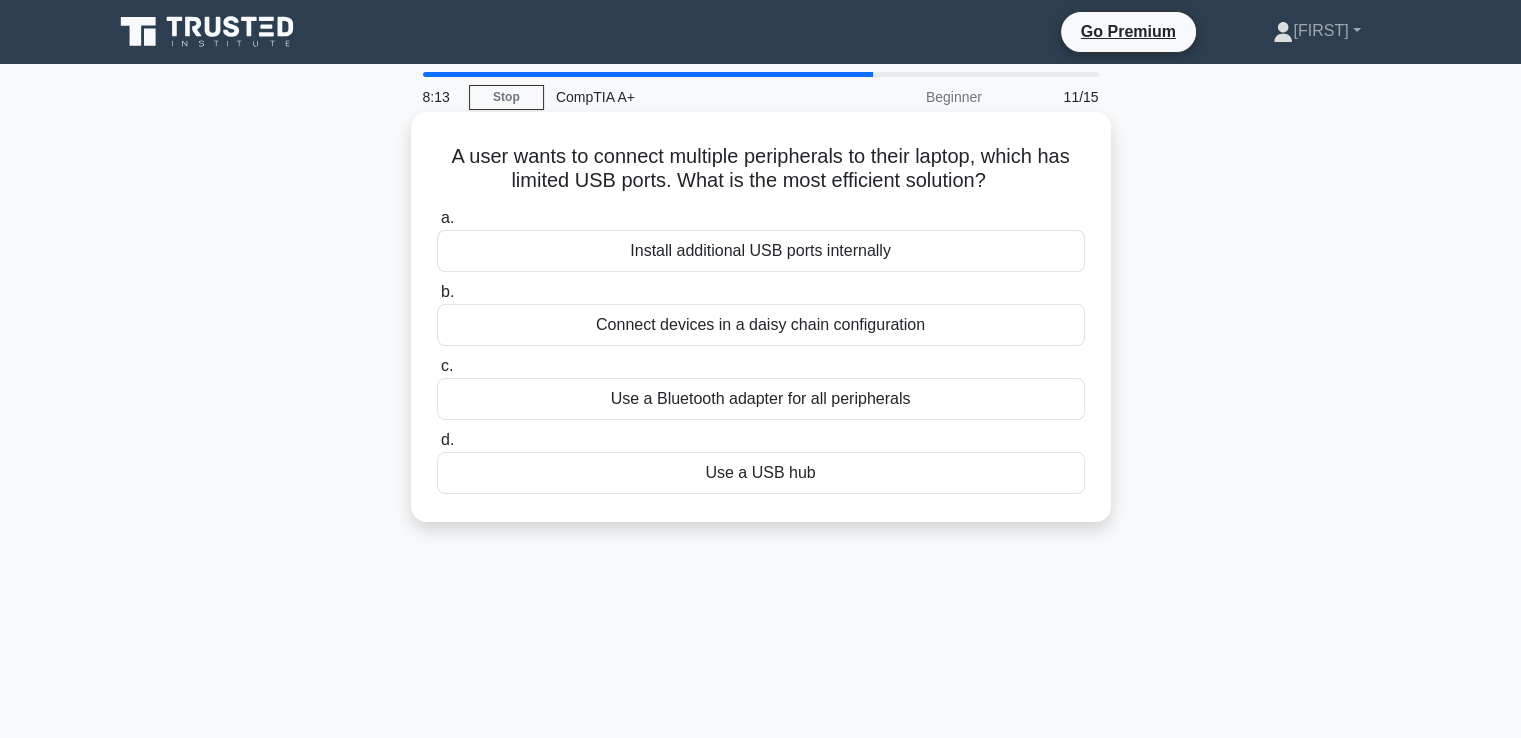 click on "Use a USB hub" at bounding box center (761, 473) 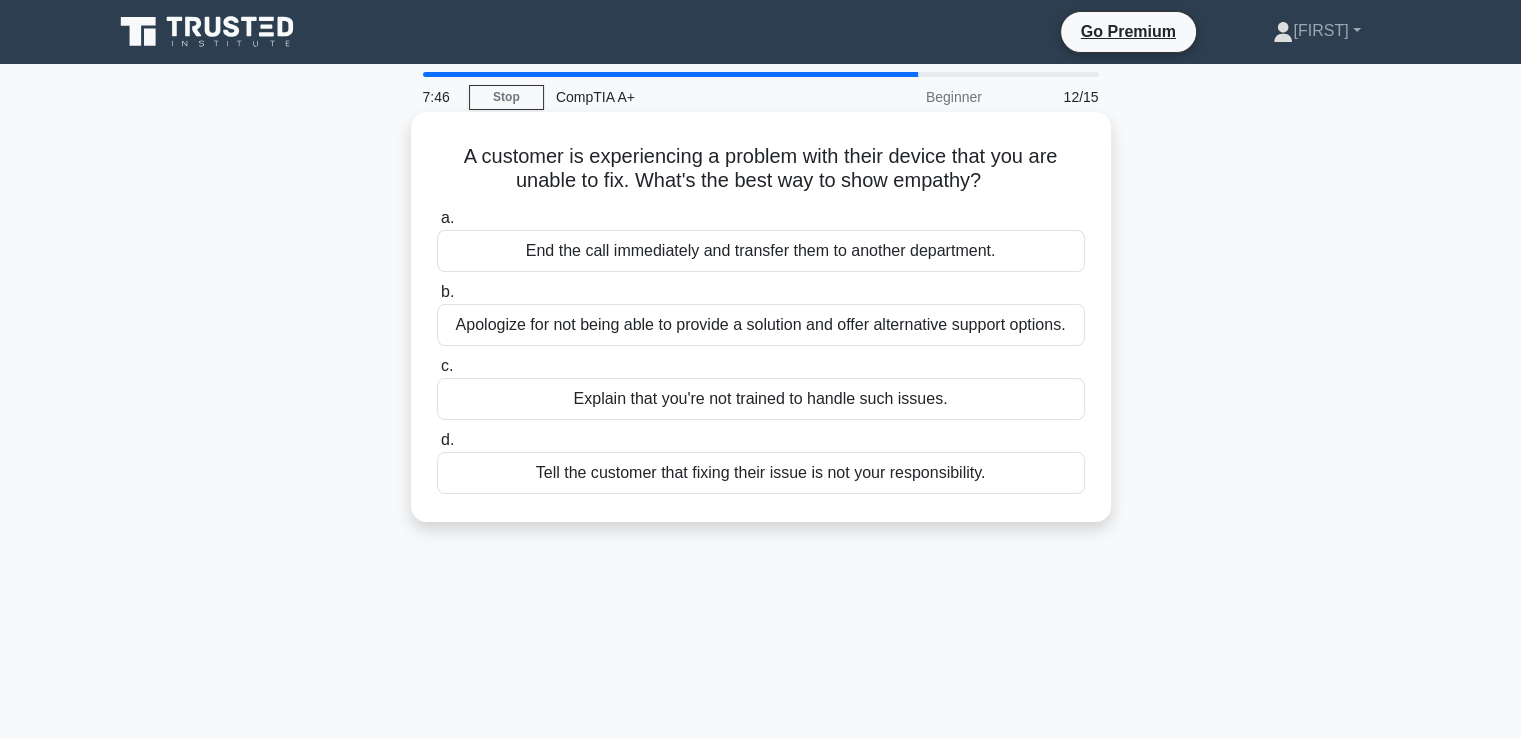 click on "End the call immediately and transfer them to another department." at bounding box center [761, 251] 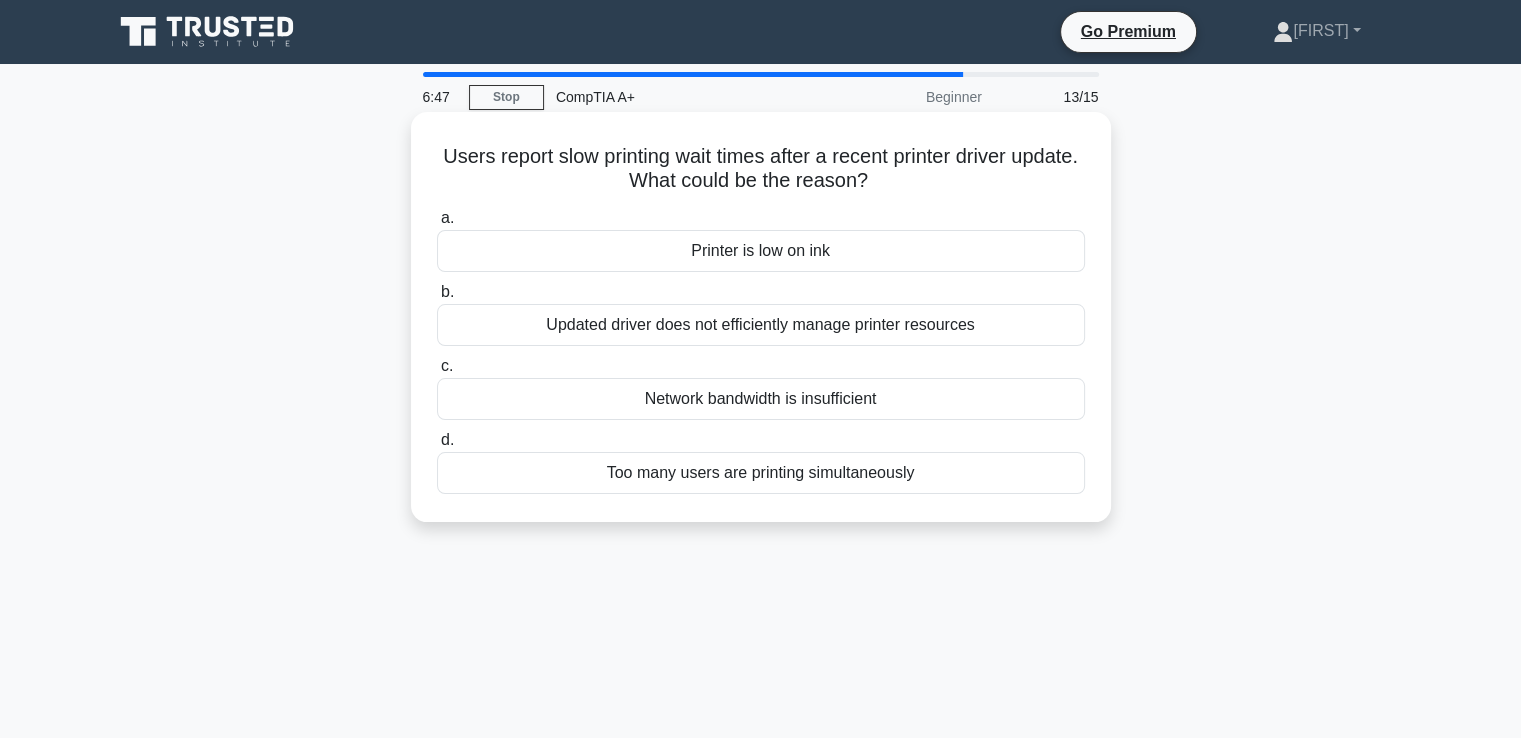 click on "Too many users are printing simultaneously" at bounding box center (761, 473) 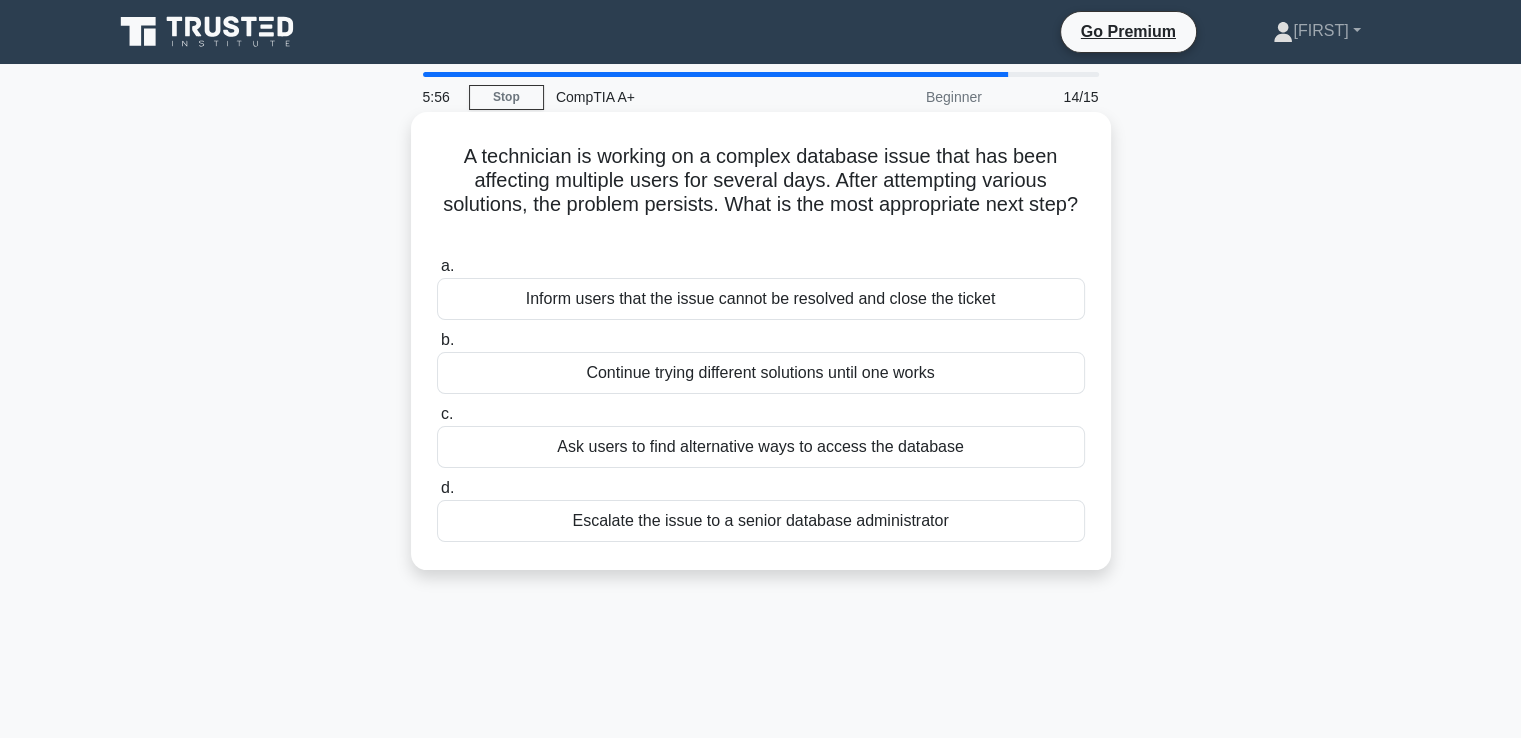 click on "Escalate the issue to a senior database administrator" at bounding box center (761, 521) 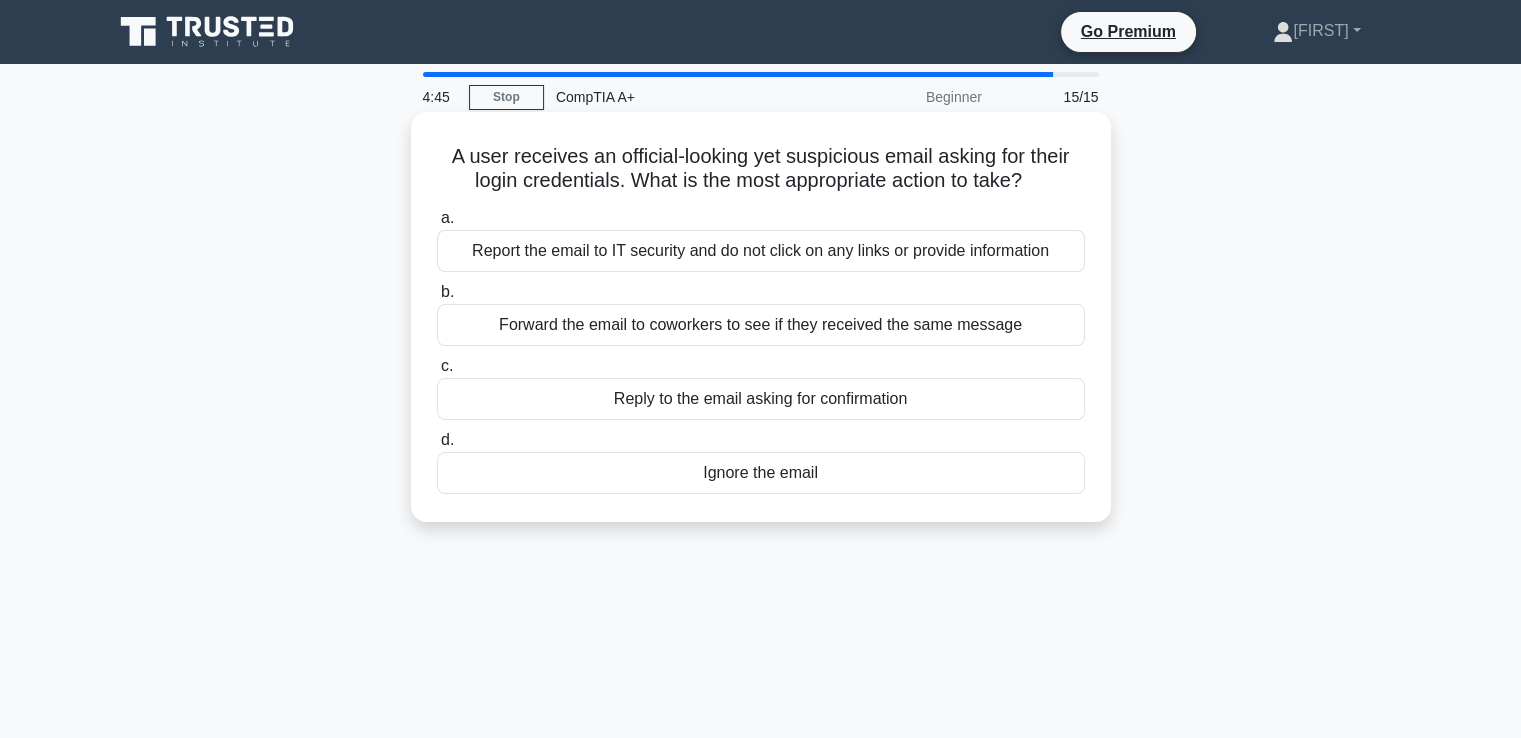click on "Report the email to IT security and do not click on any links or provide information" at bounding box center (761, 251) 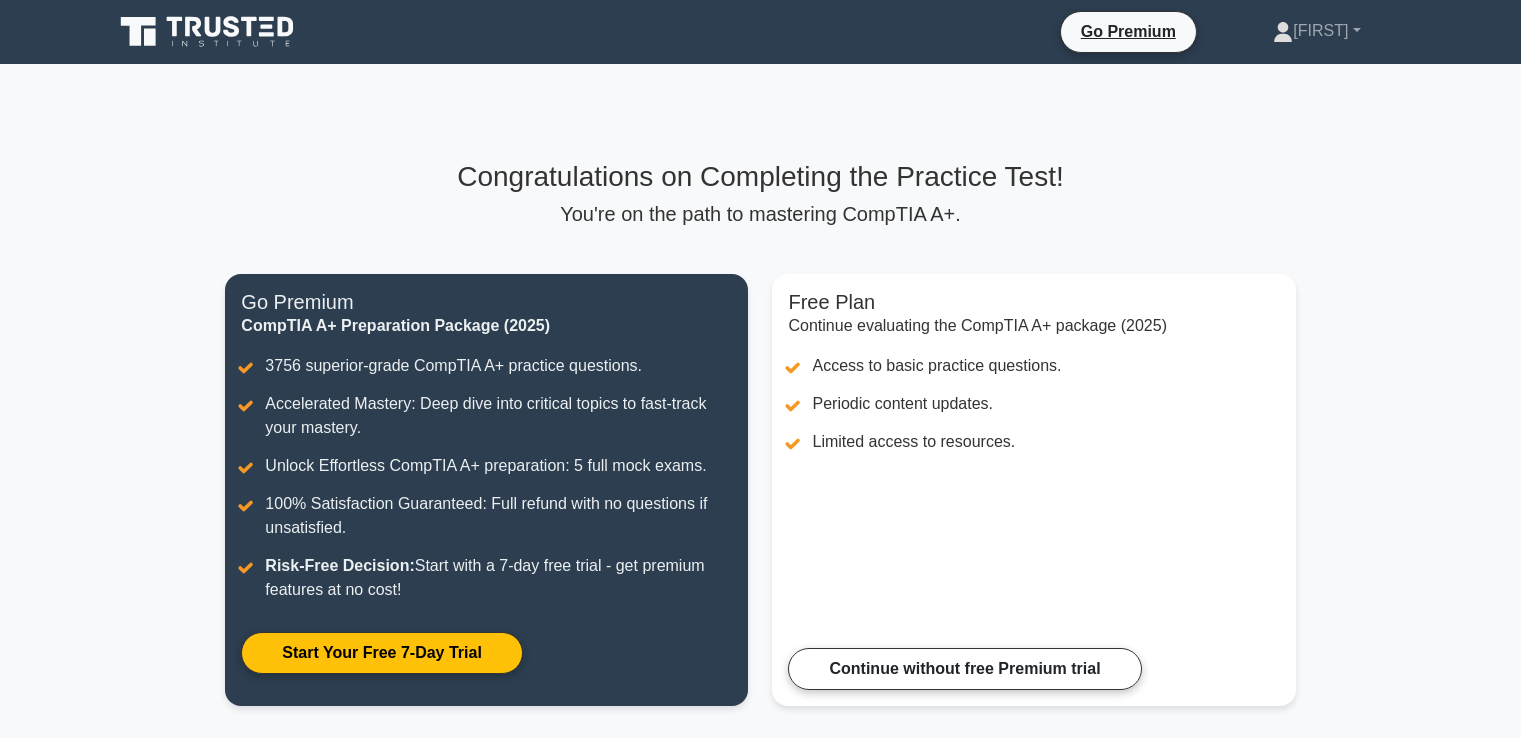 scroll, scrollTop: 0, scrollLeft: 0, axis: both 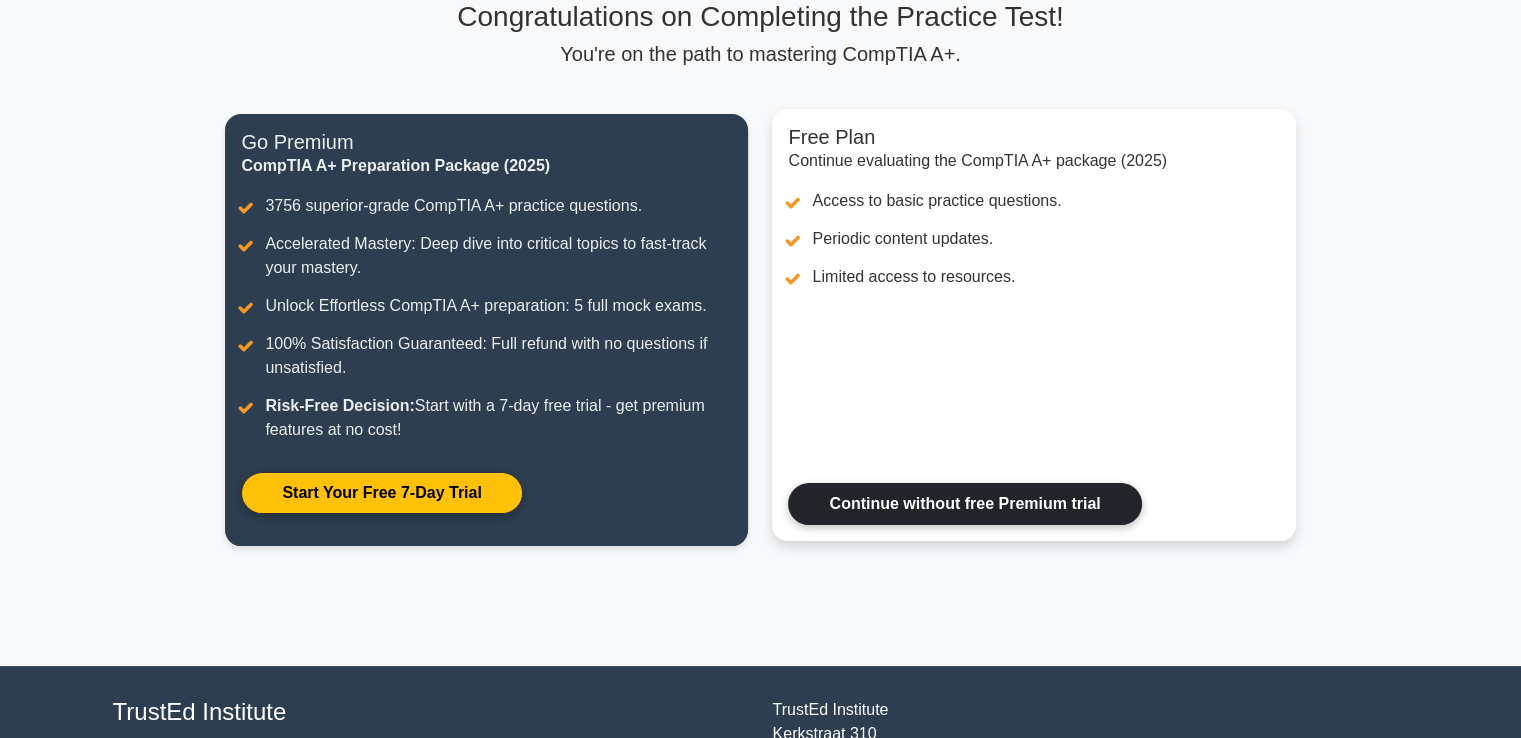 click on "Continue without free Premium trial" at bounding box center (964, 504) 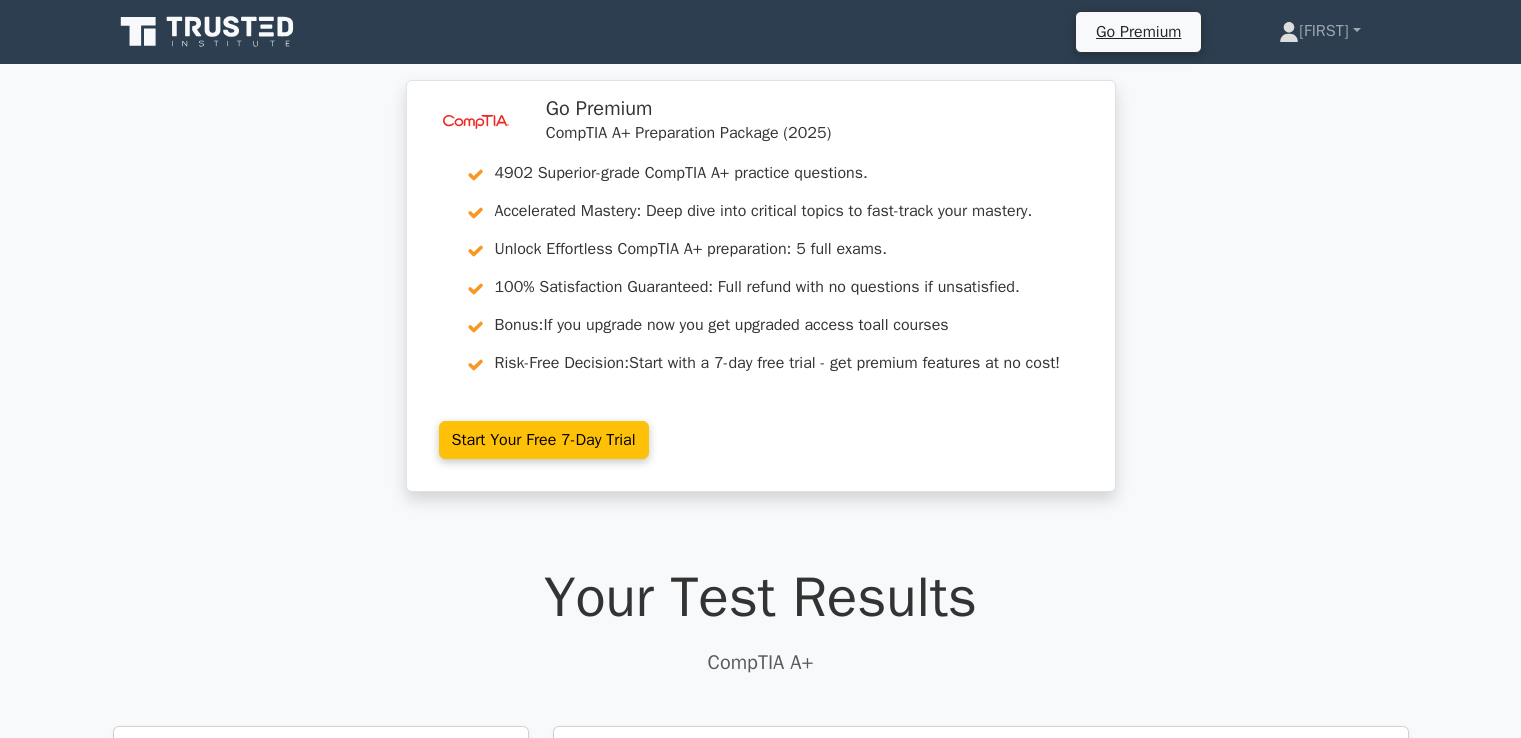 scroll, scrollTop: 0, scrollLeft: 0, axis: both 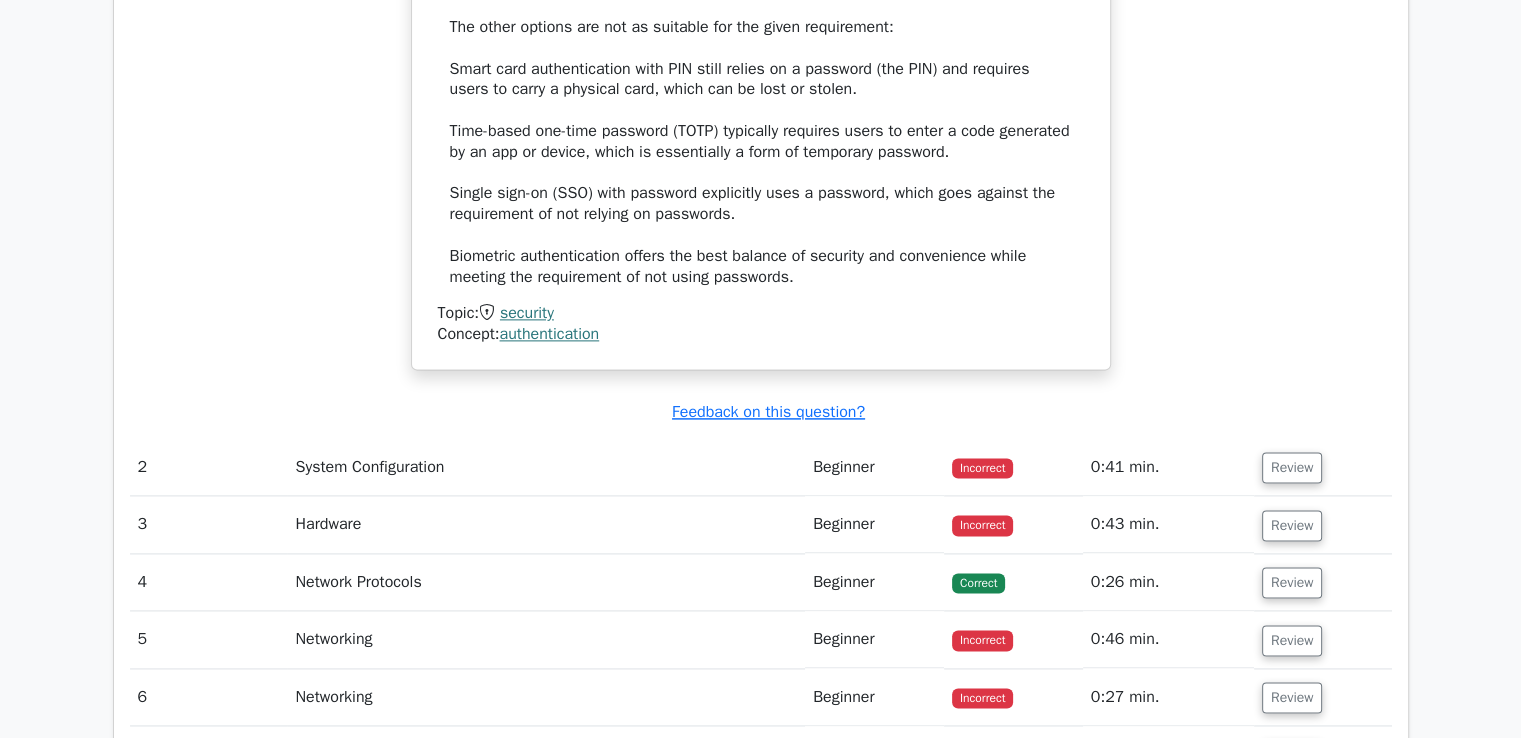 click on "System Configuration" at bounding box center (546, 467) 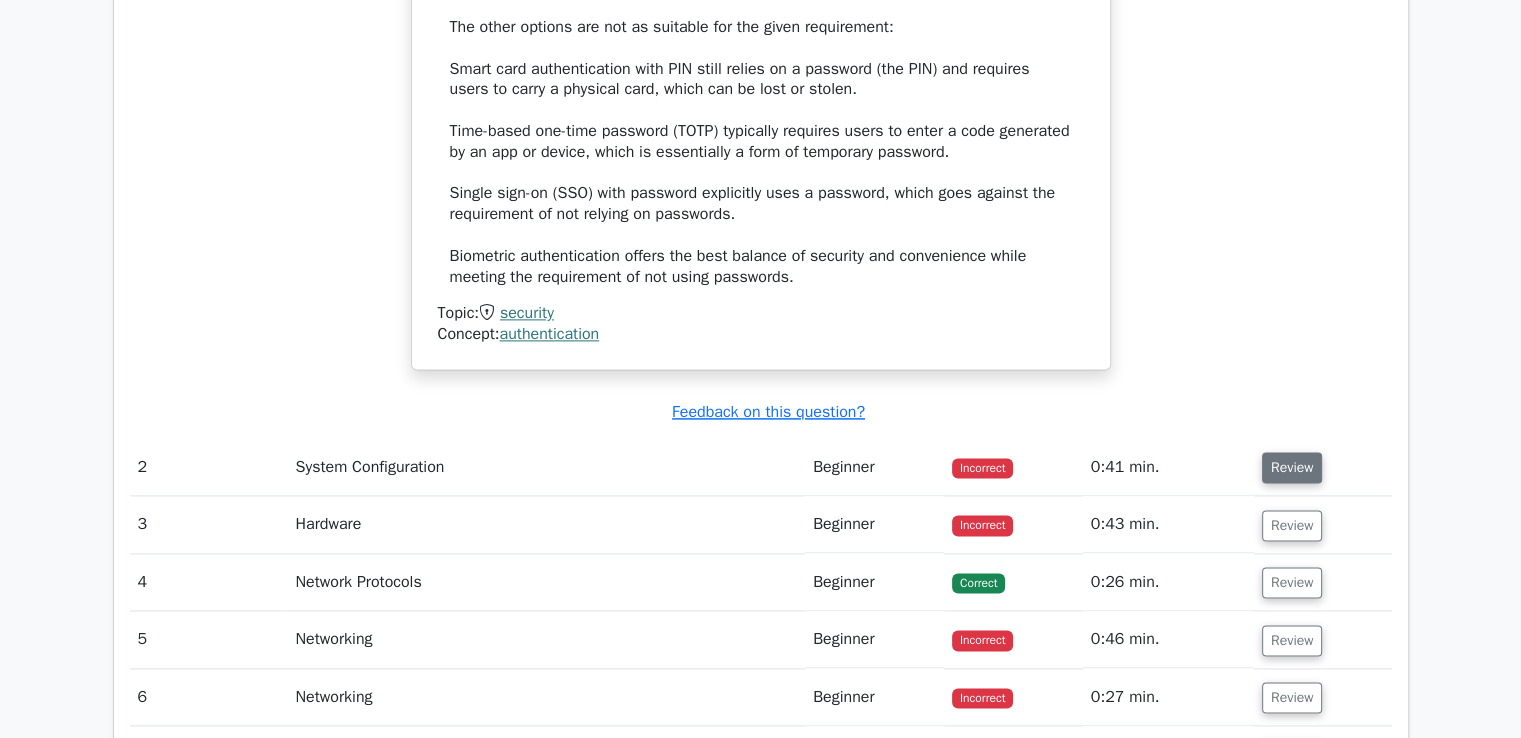 click on "Review" at bounding box center [1292, 467] 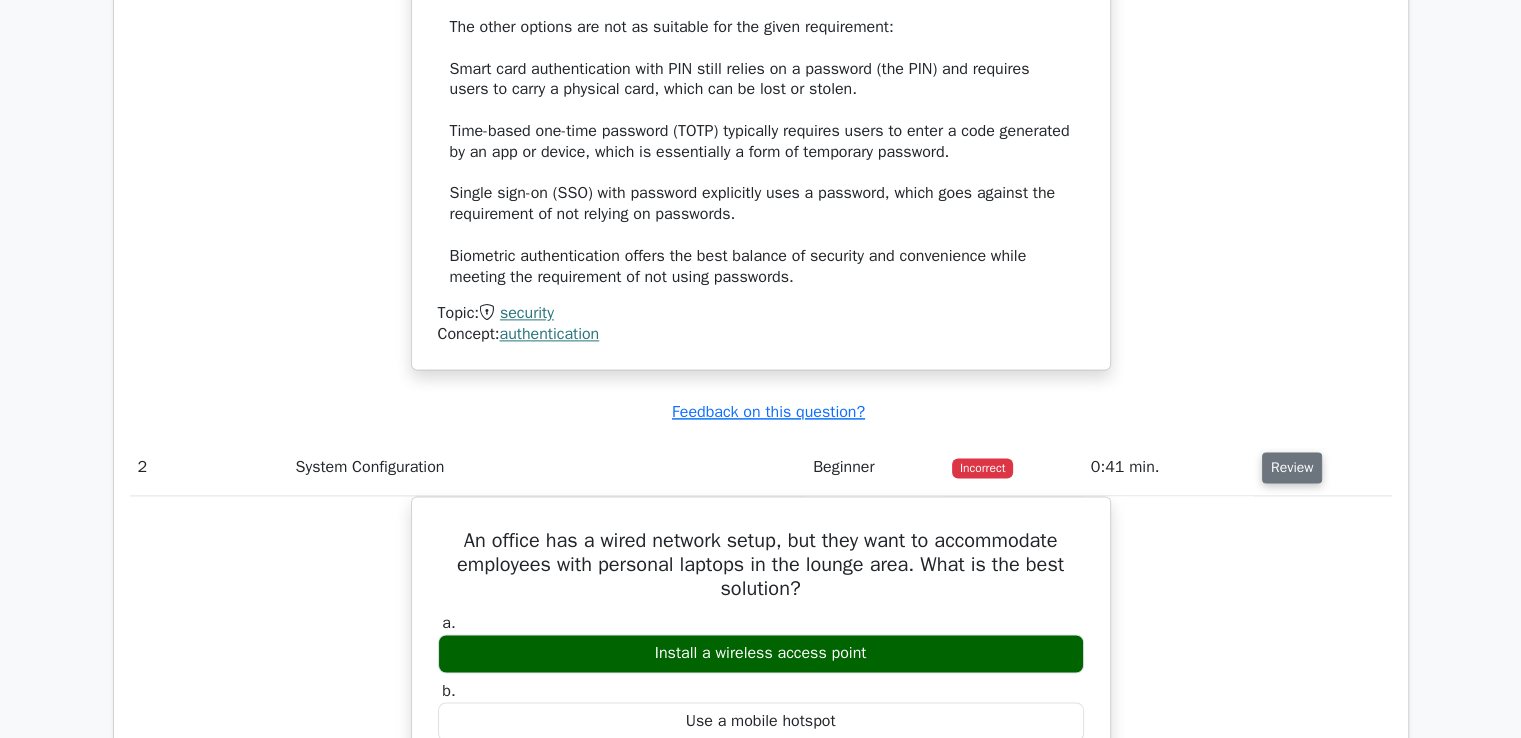 type 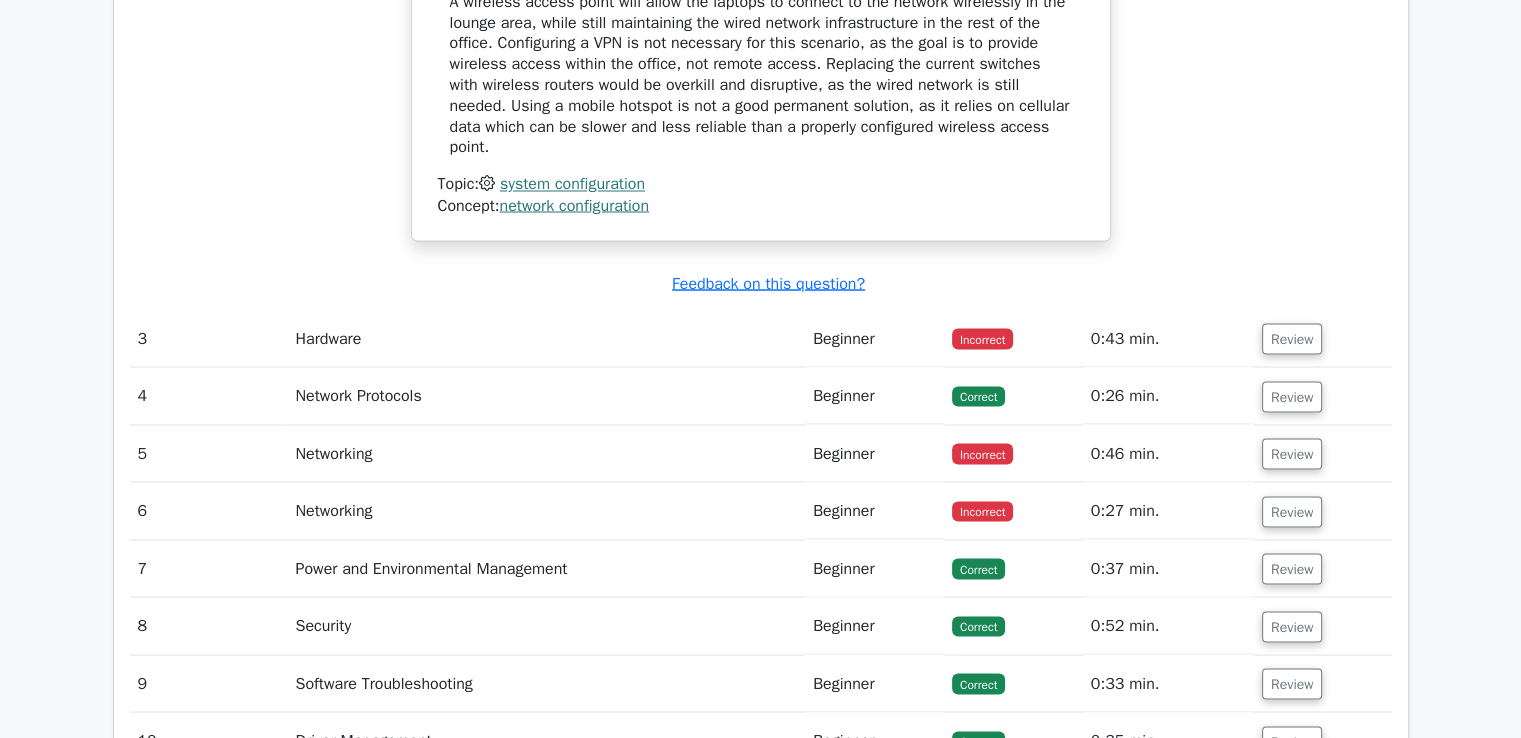 scroll, scrollTop: 3640, scrollLeft: 0, axis: vertical 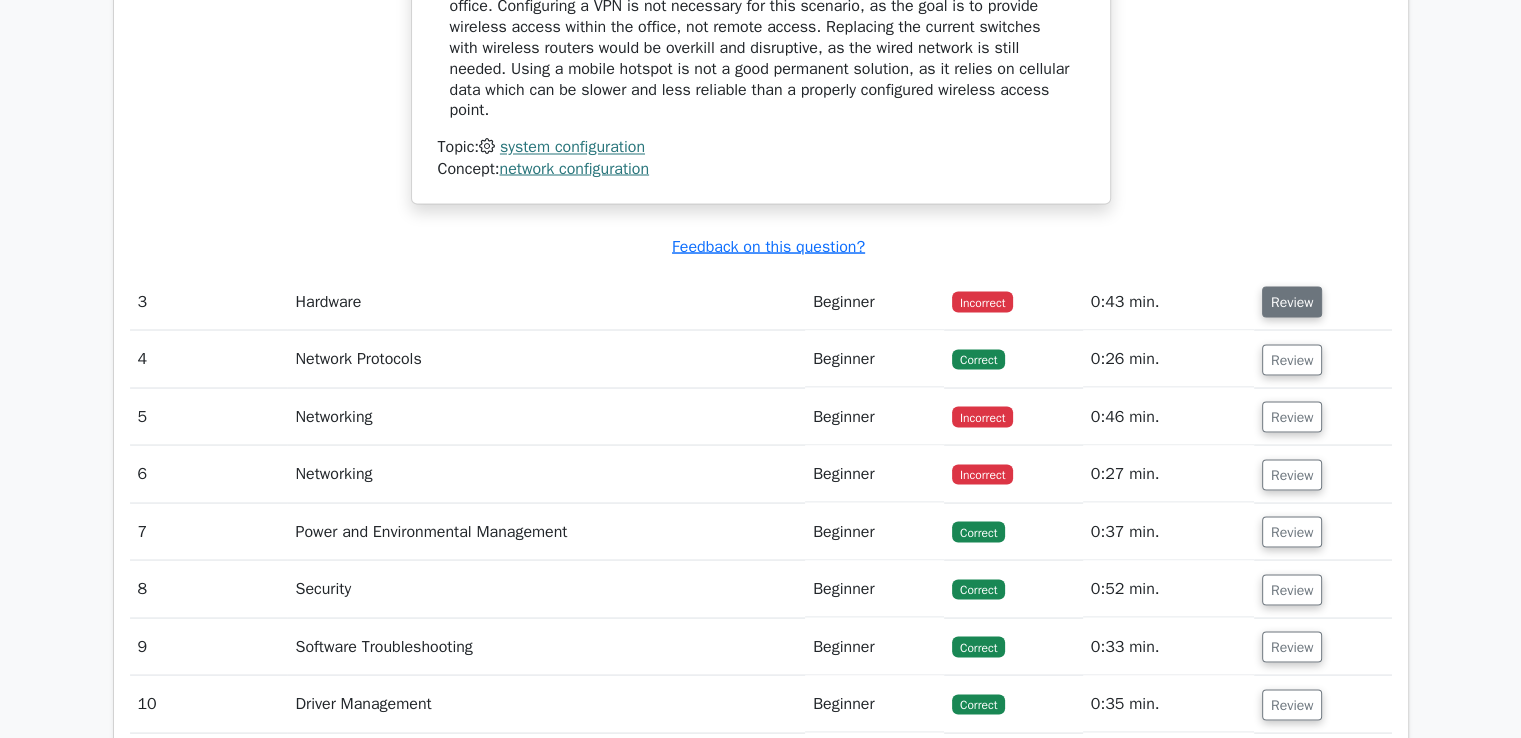 click on "Review" at bounding box center [1292, 301] 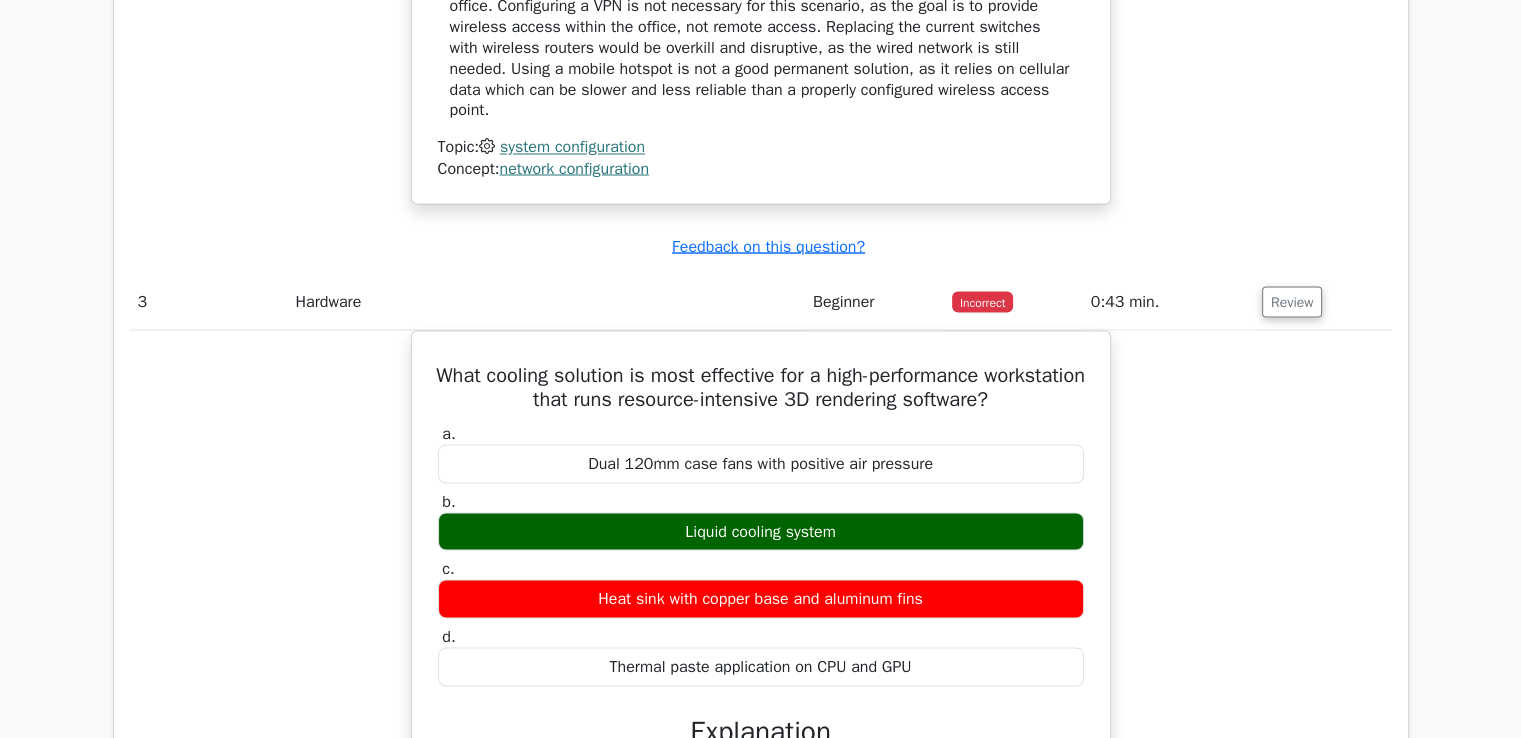 type 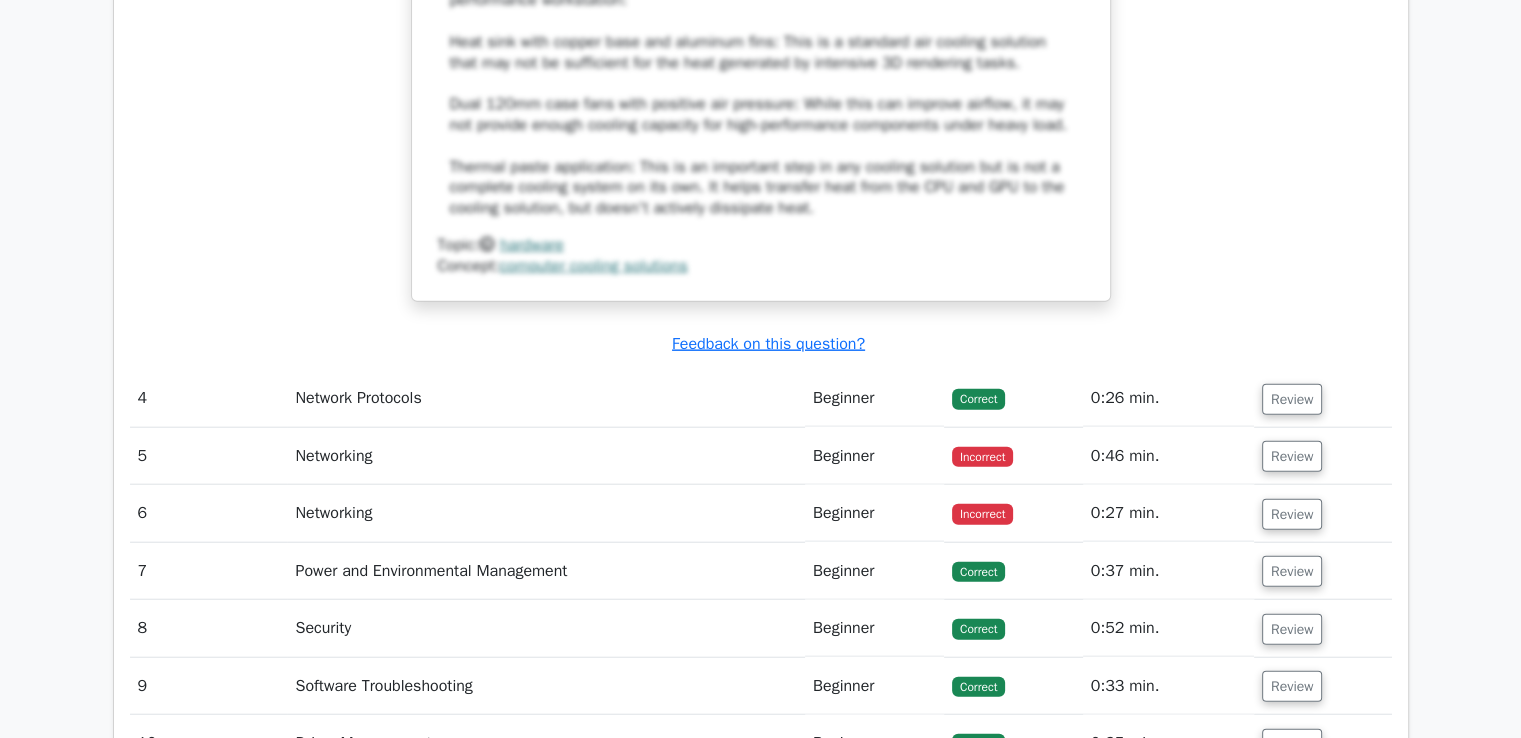 scroll, scrollTop: 5000, scrollLeft: 0, axis: vertical 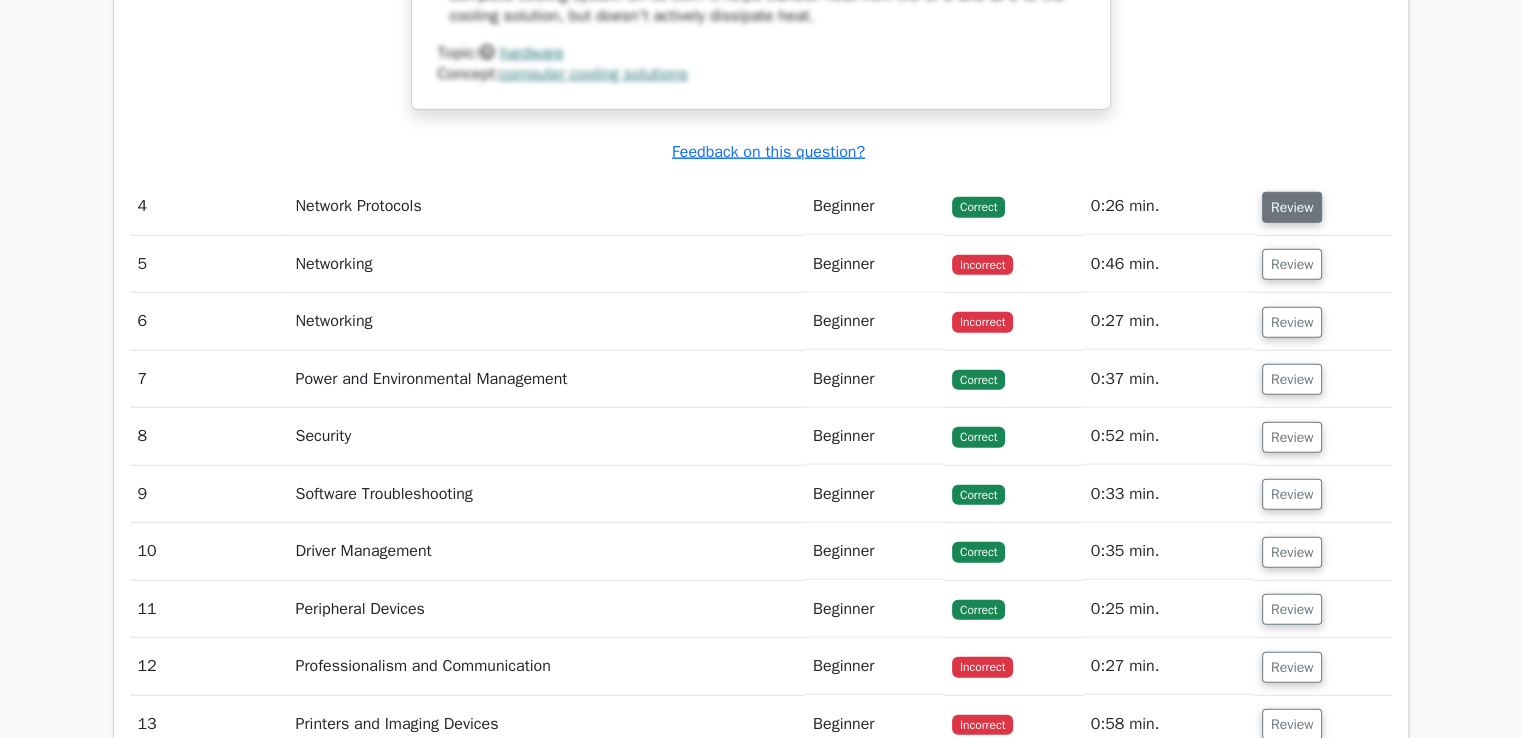 click on "Review" at bounding box center [1292, 207] 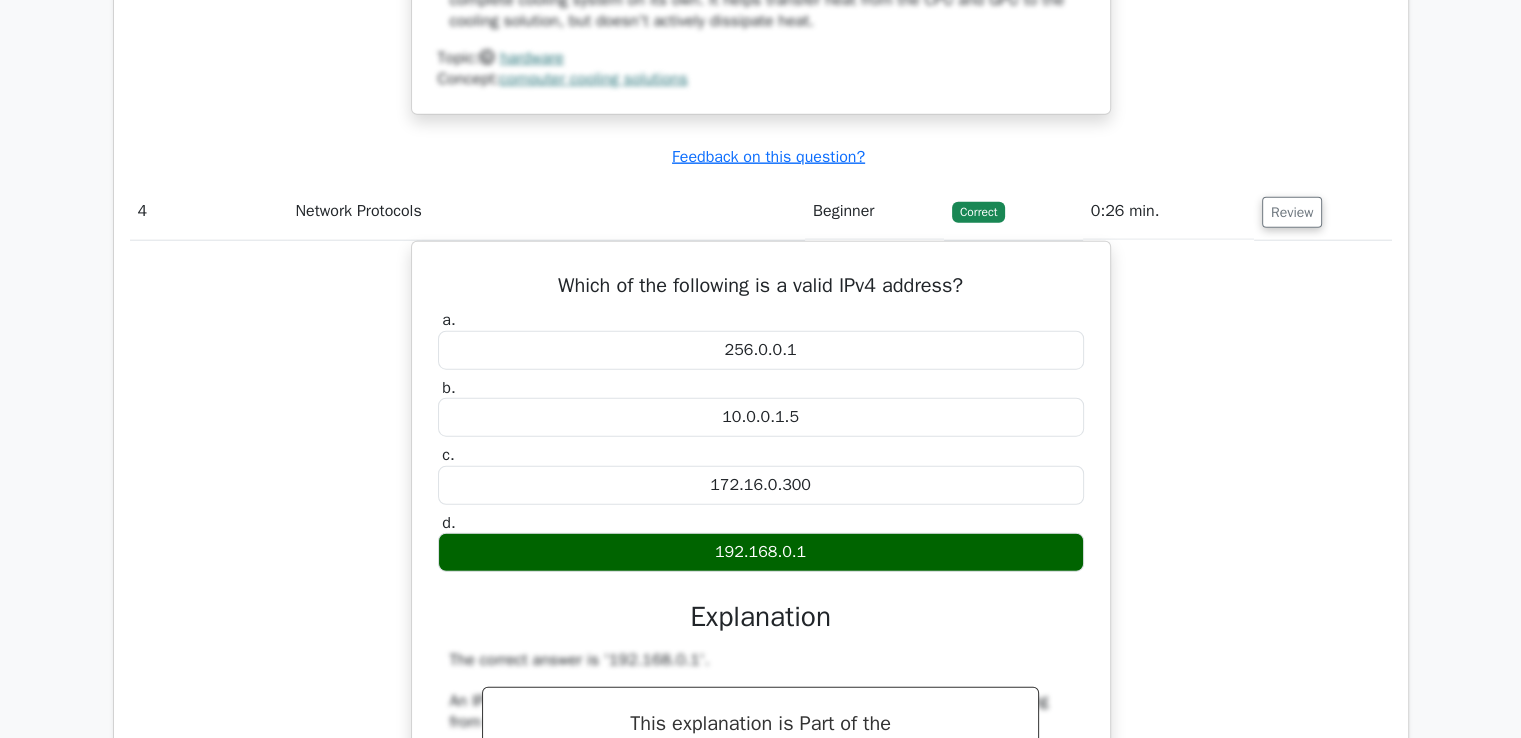 type 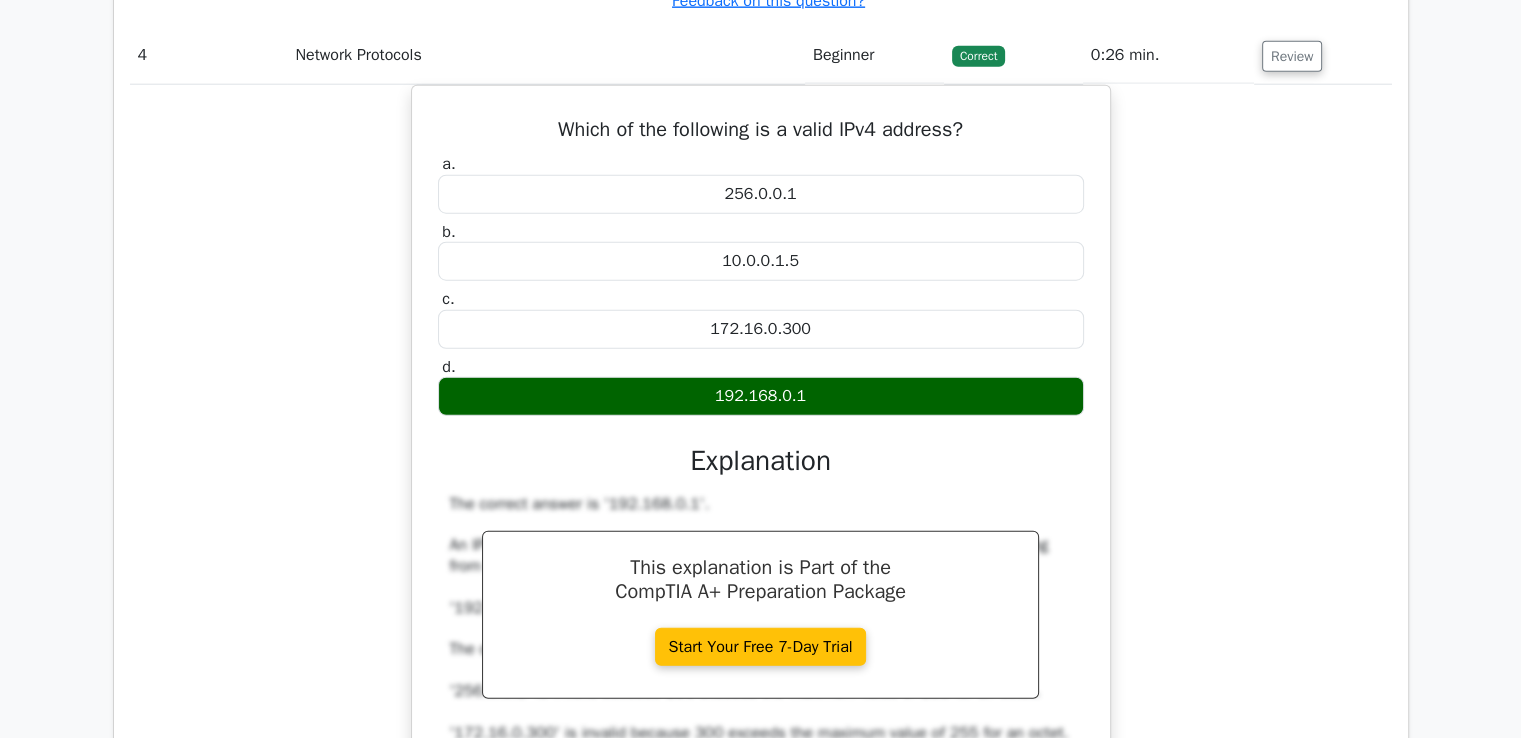 scroll, scrollTop: 5160, scrollLeft: 0, axis: vertical 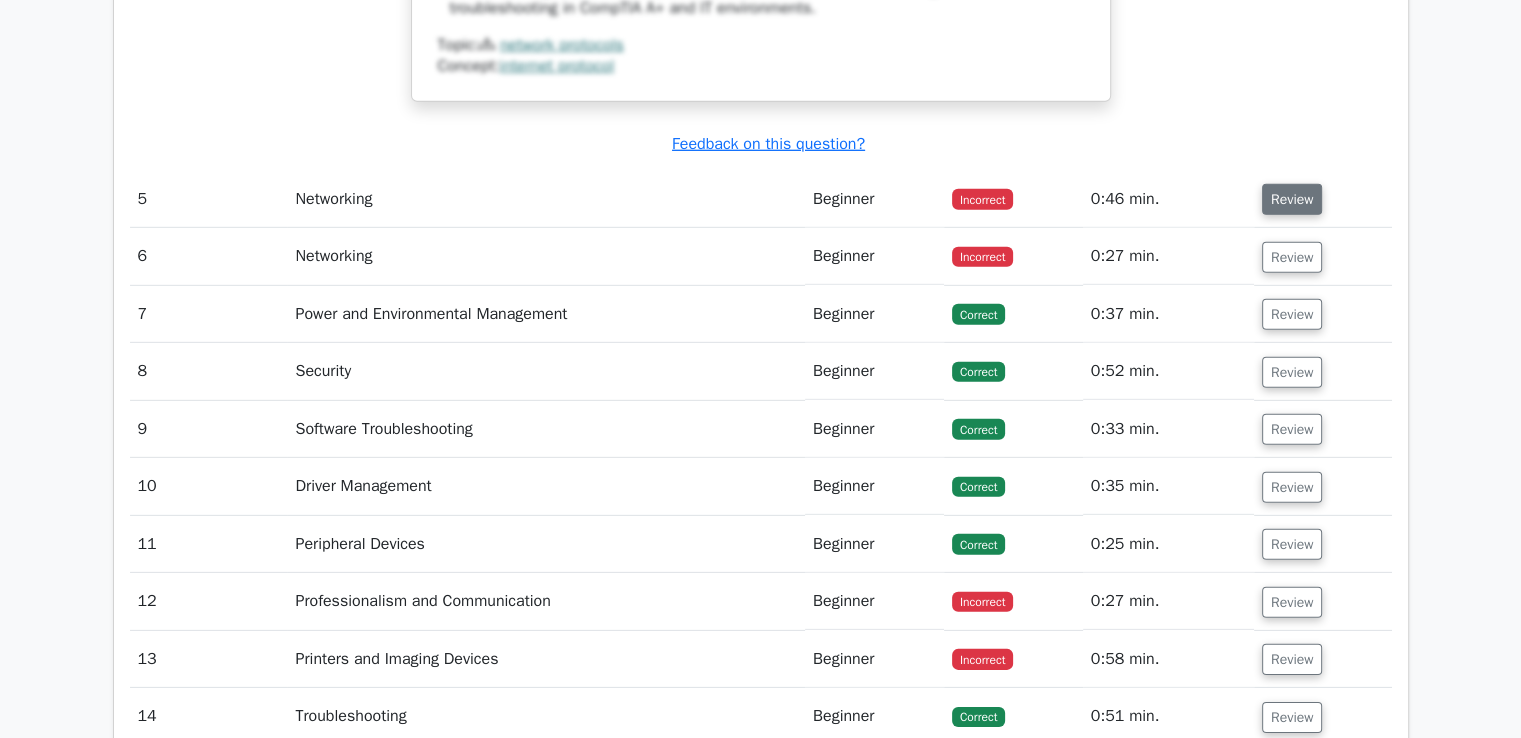 click on "Review" at bounding box center [1292, 199] 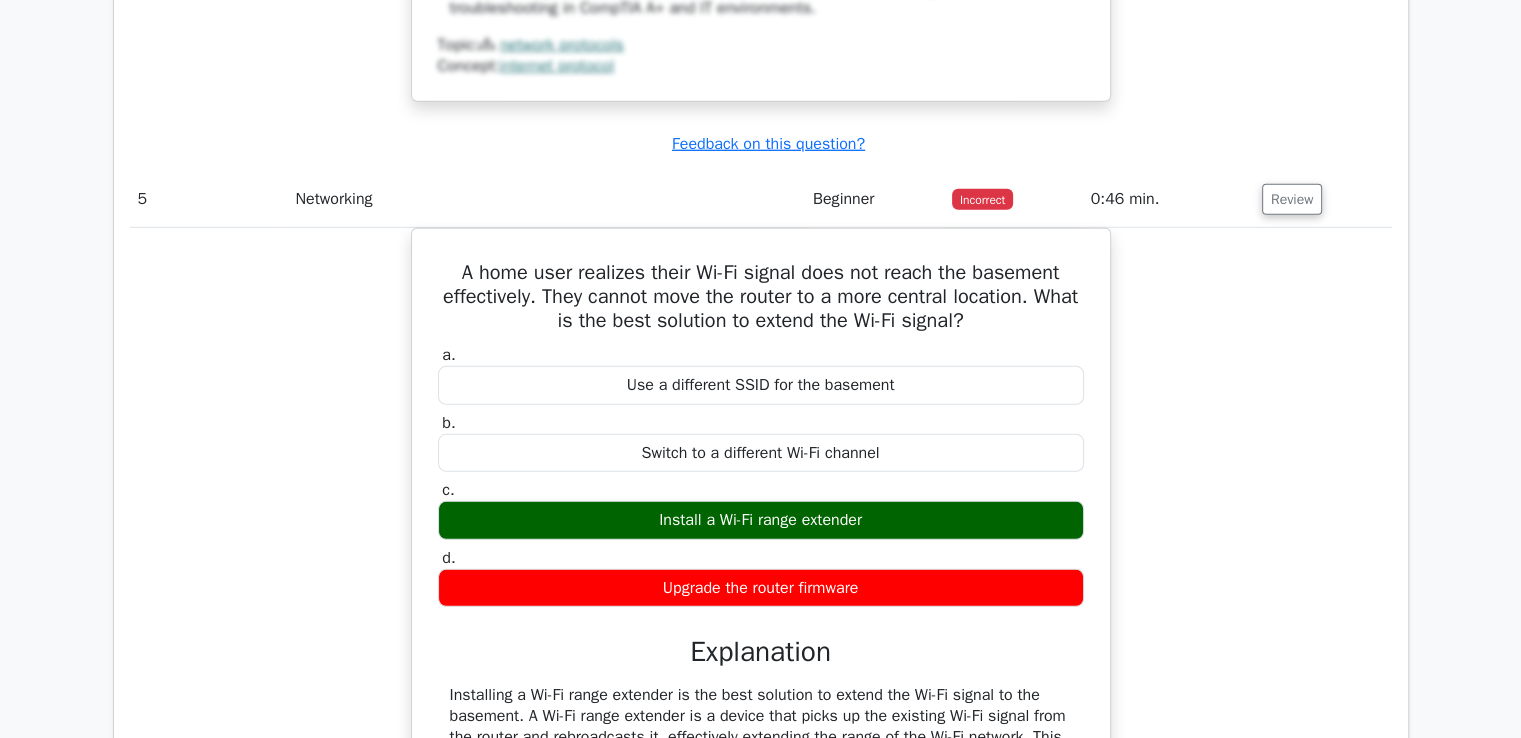 type 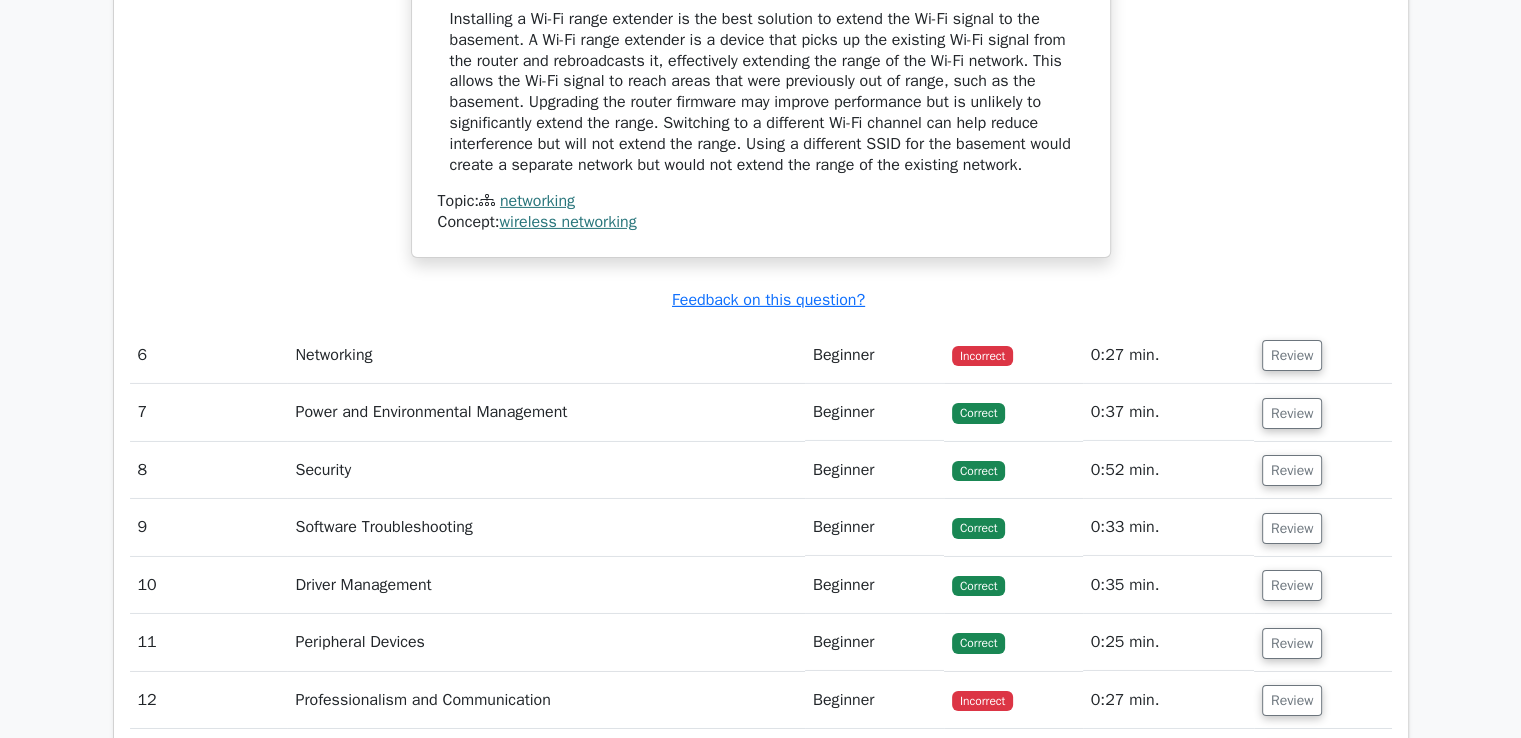 scroll, scrollTop: 6680, scrollLeft: 0, axis: vertical 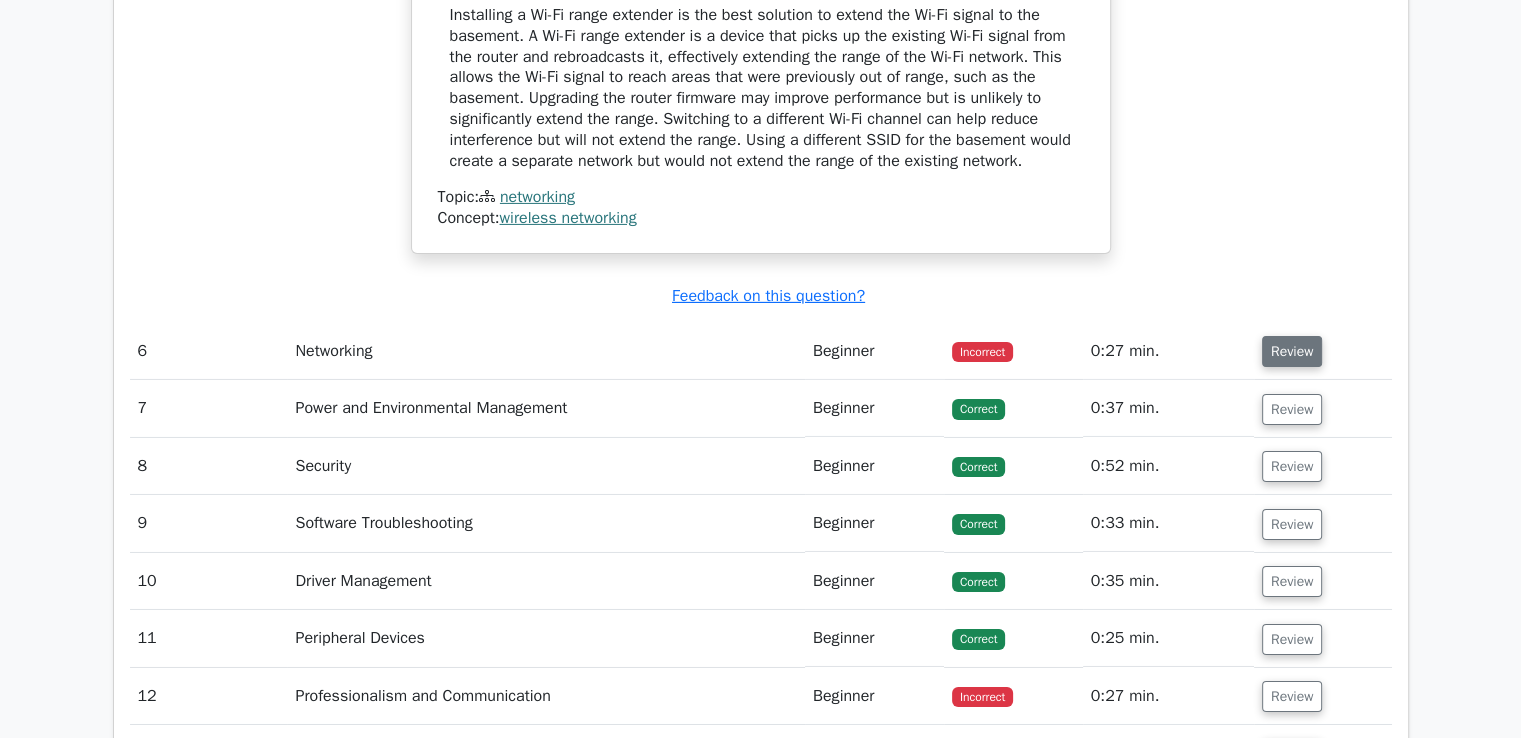click on "Review" at bounding box center (1292, 351) 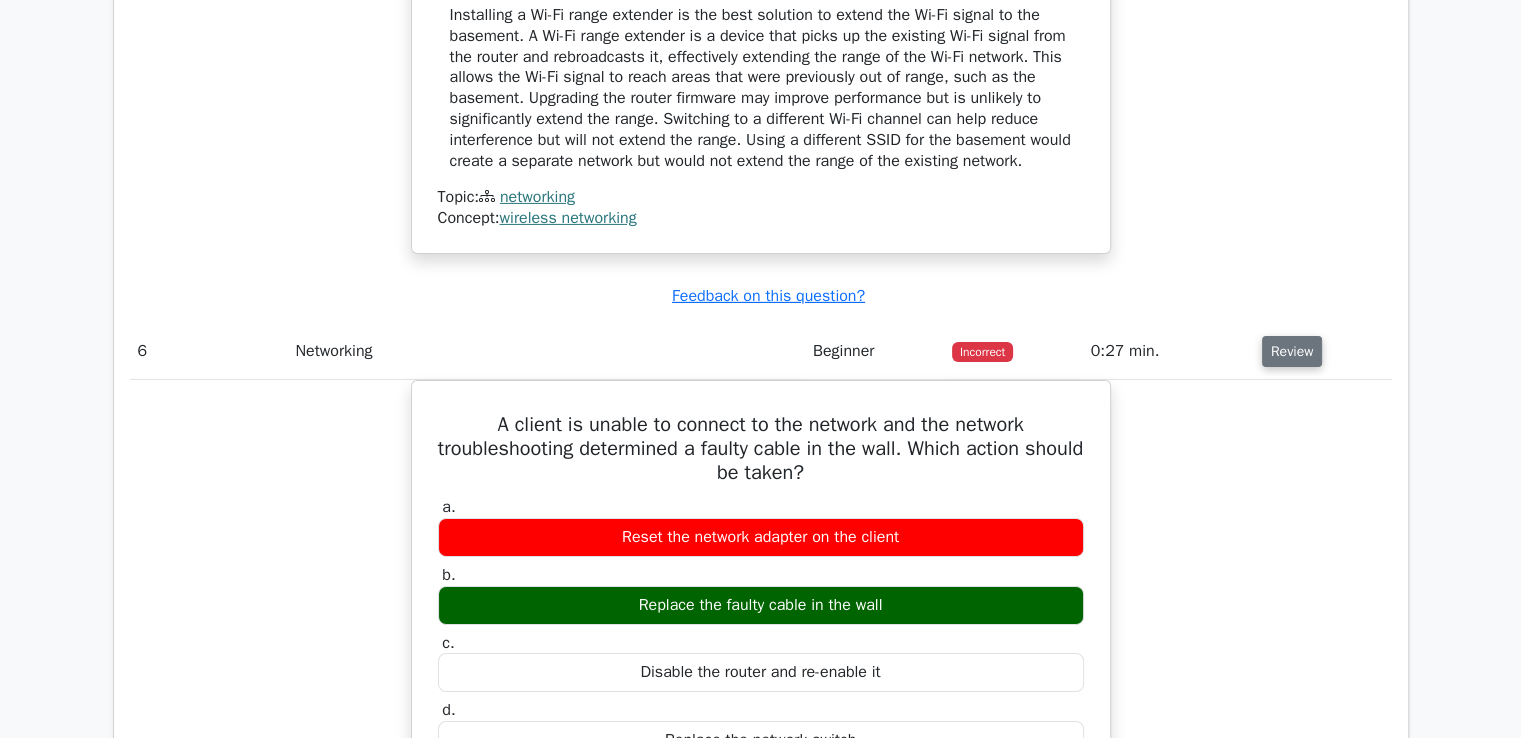 type 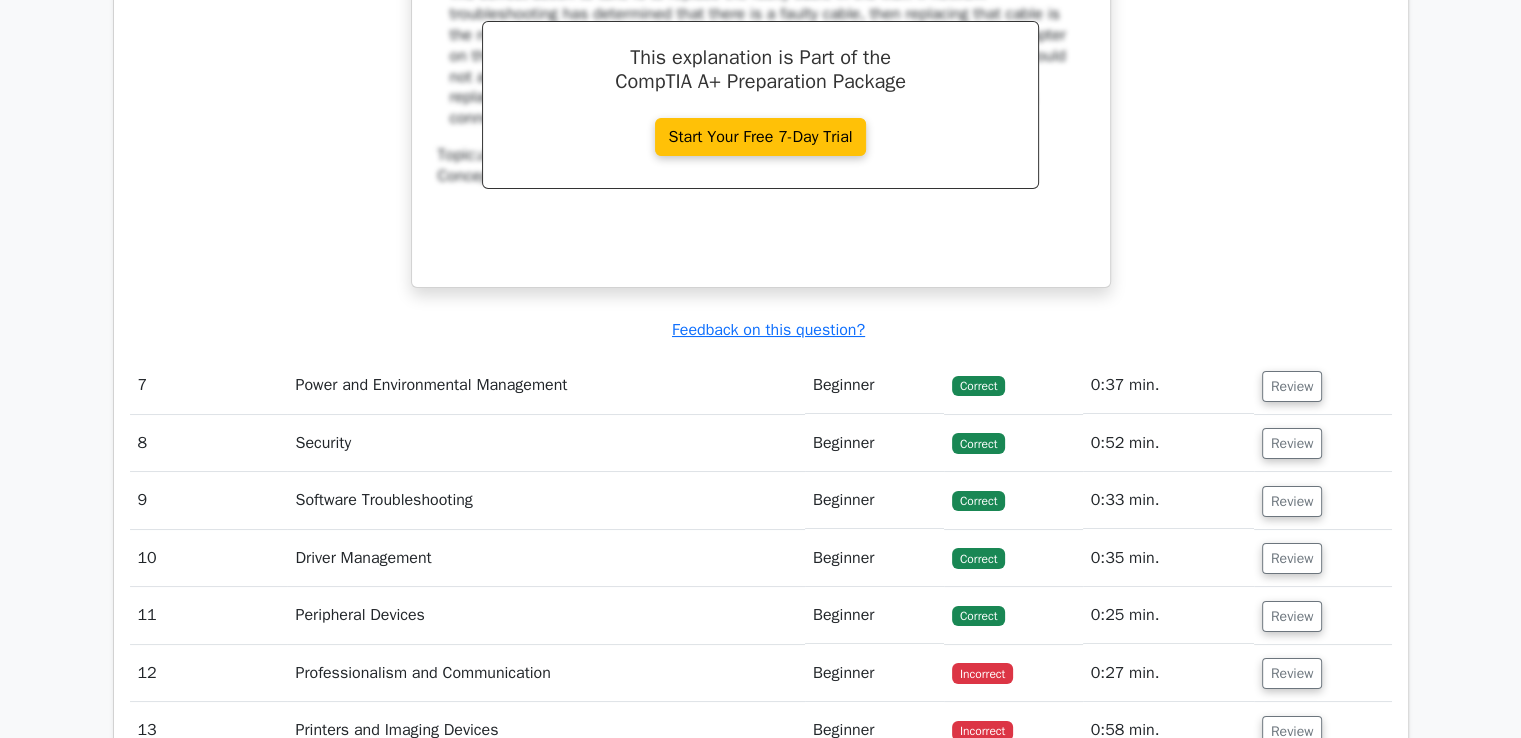 scroll, scrollTop: 7680, scrollLeft: 0, axis: vertical 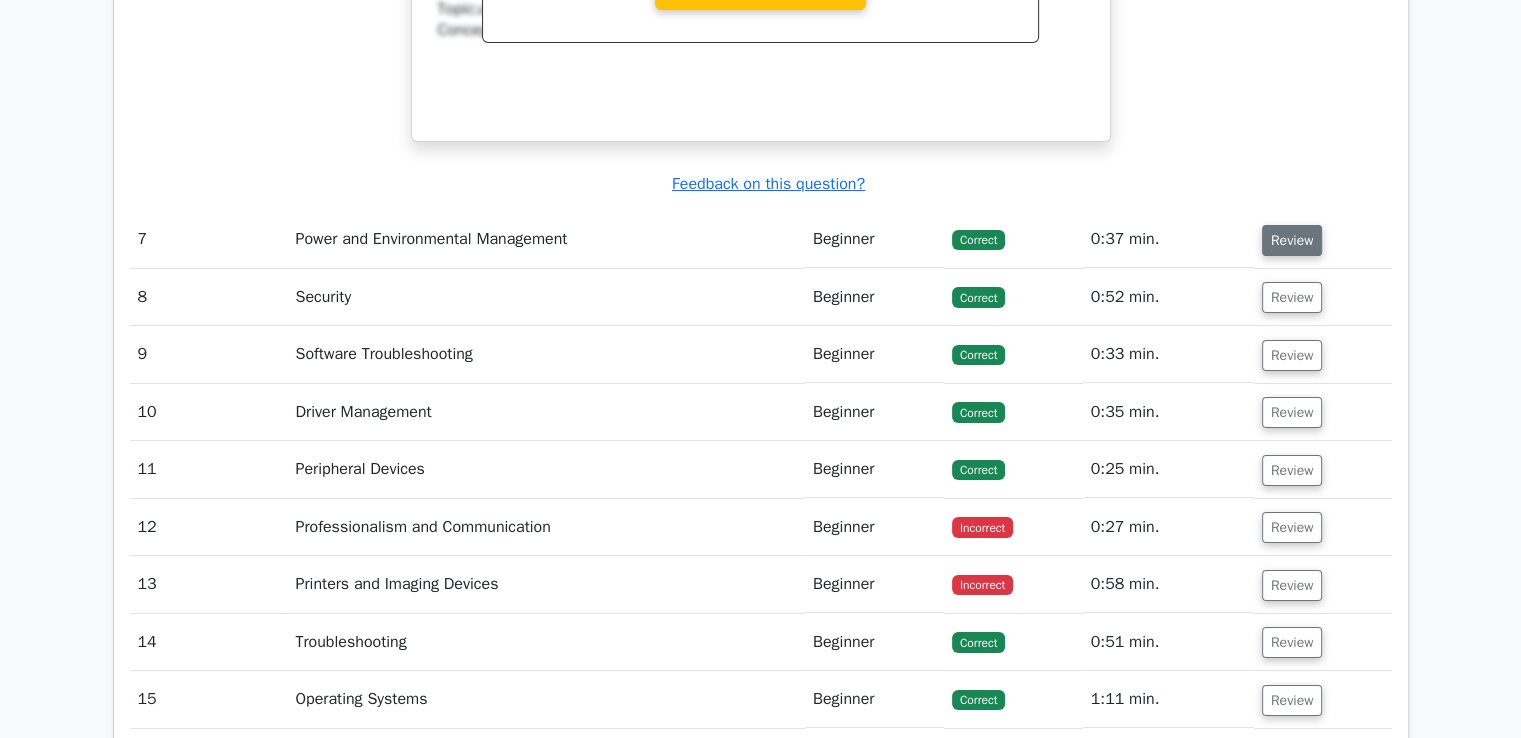 click on "Review" at bounding box center [1292, 240] 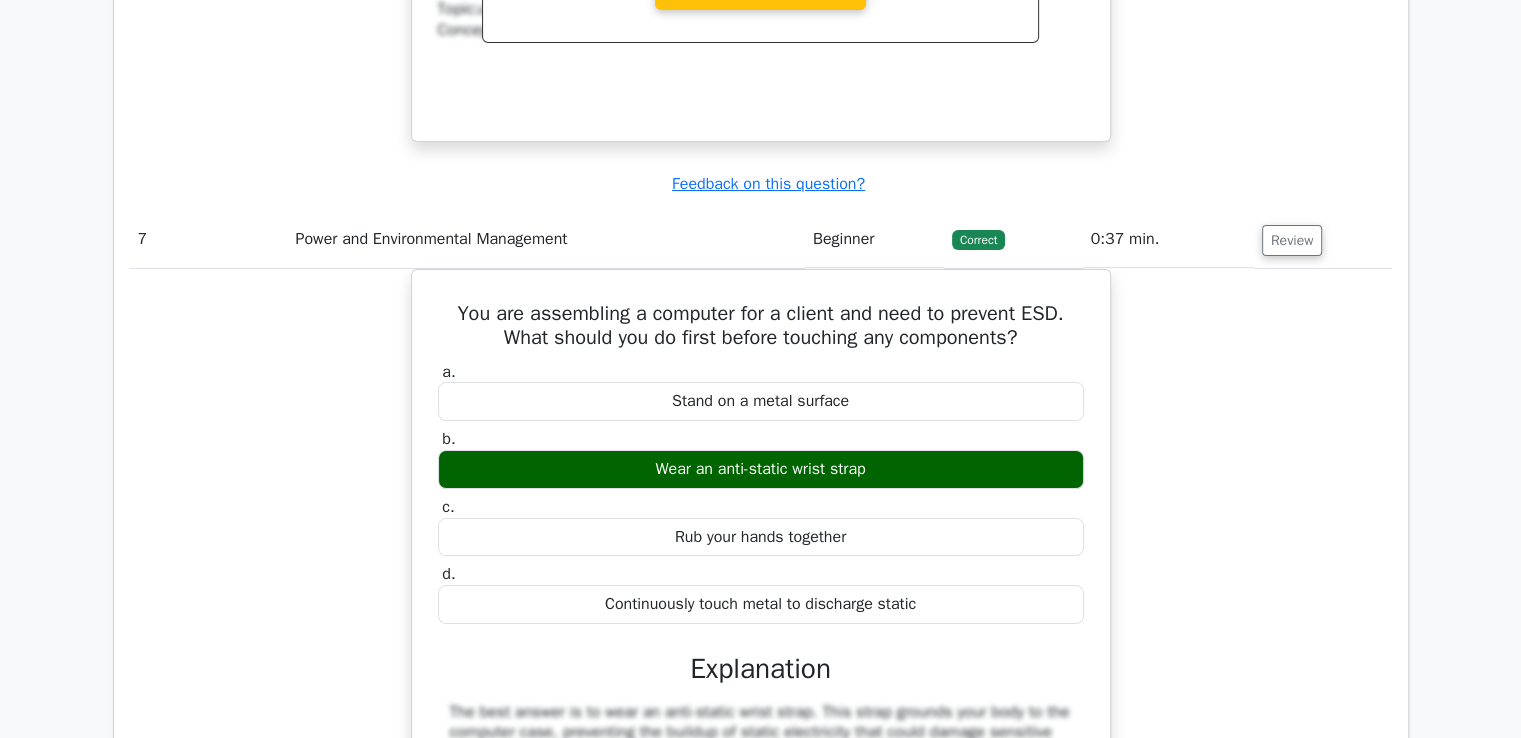 type 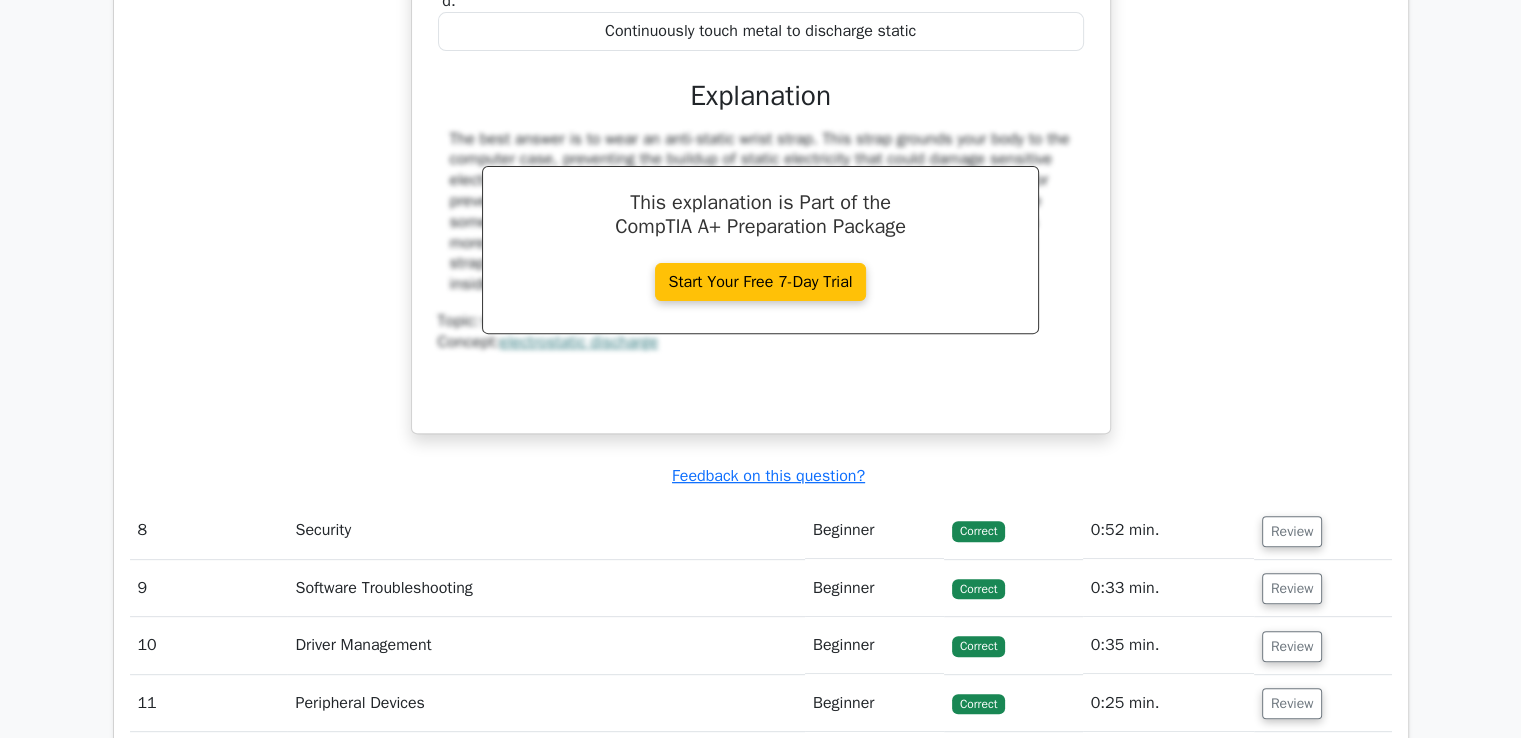 scroll, scrollTop: 8320, scrollLeft: 0, axis: vertical 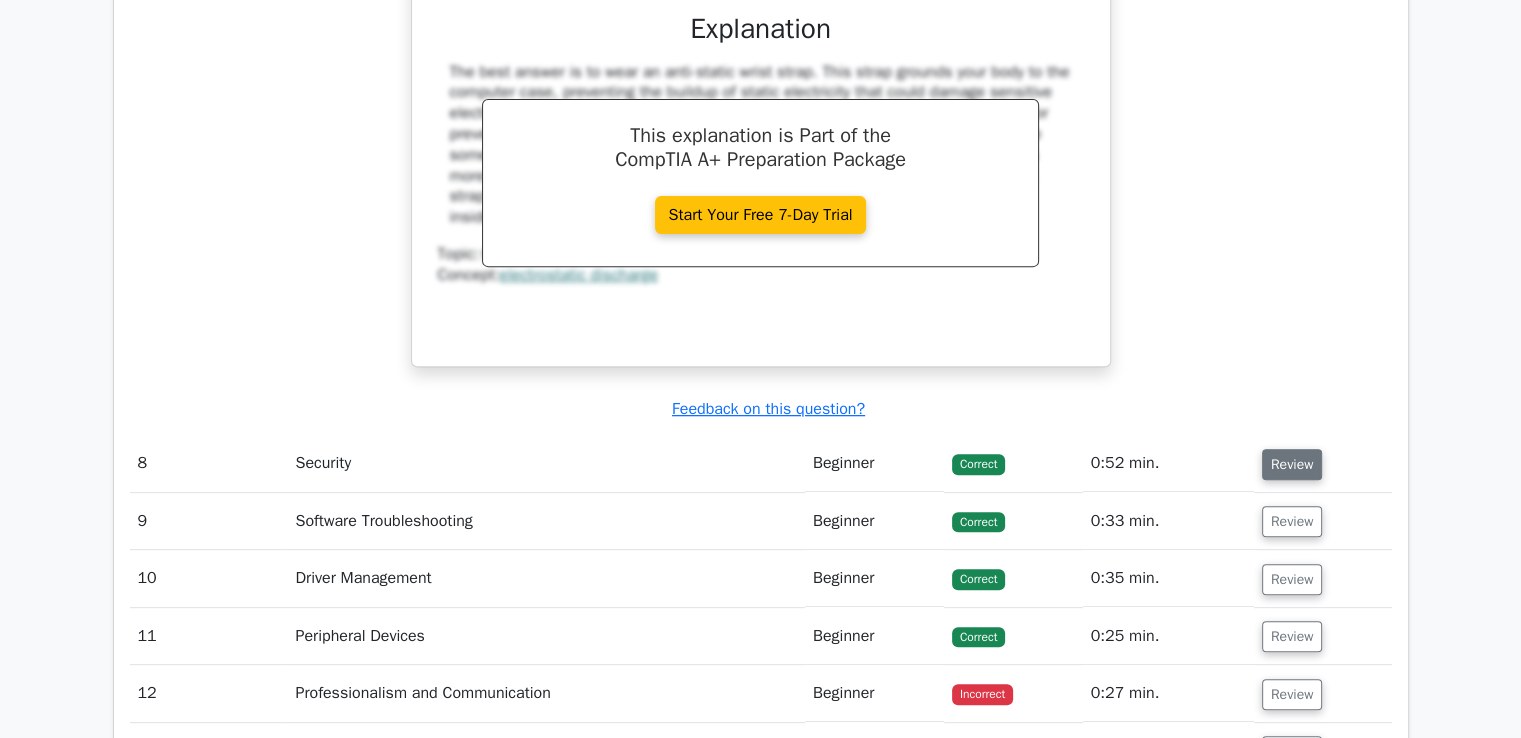 click on "Review" at bounding box center [1292, 464] 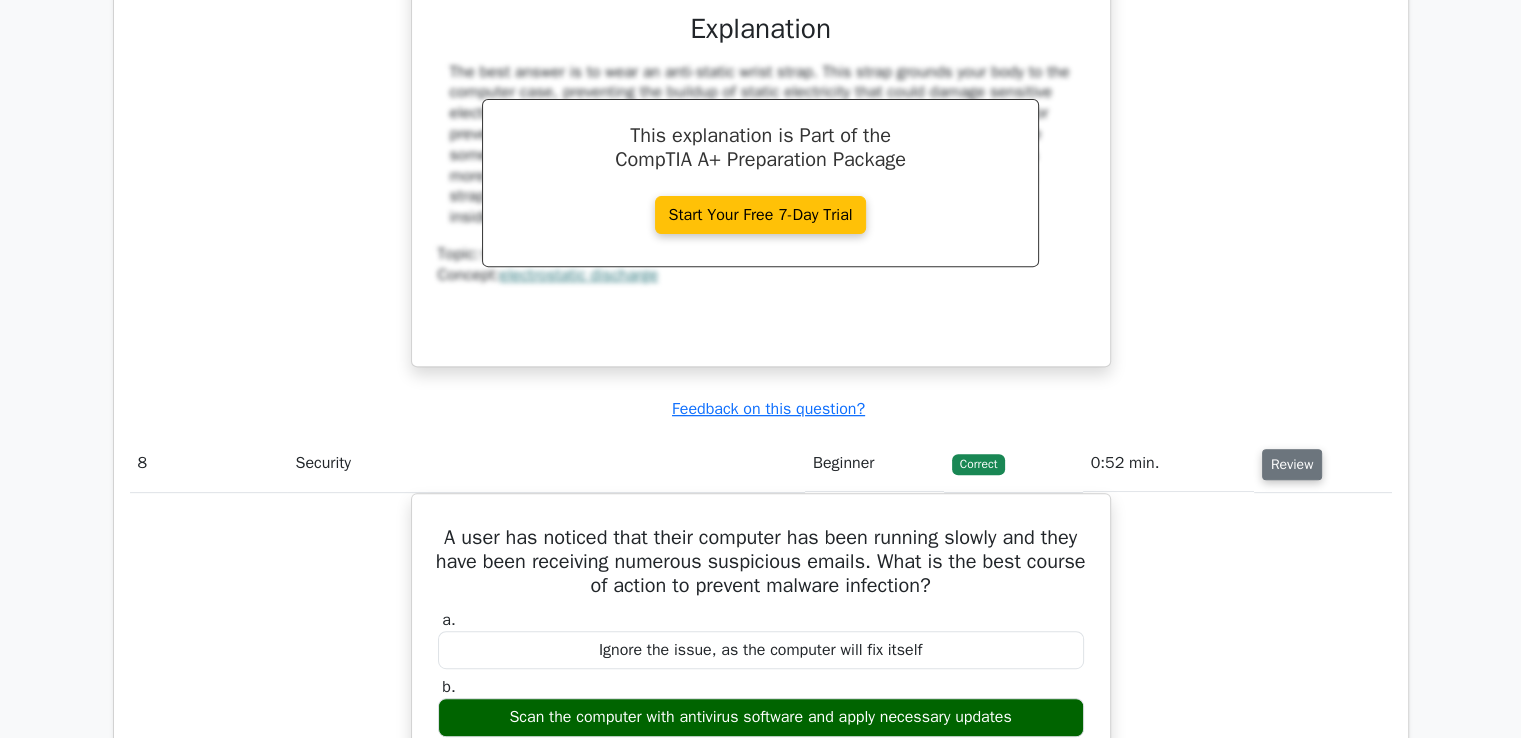 type 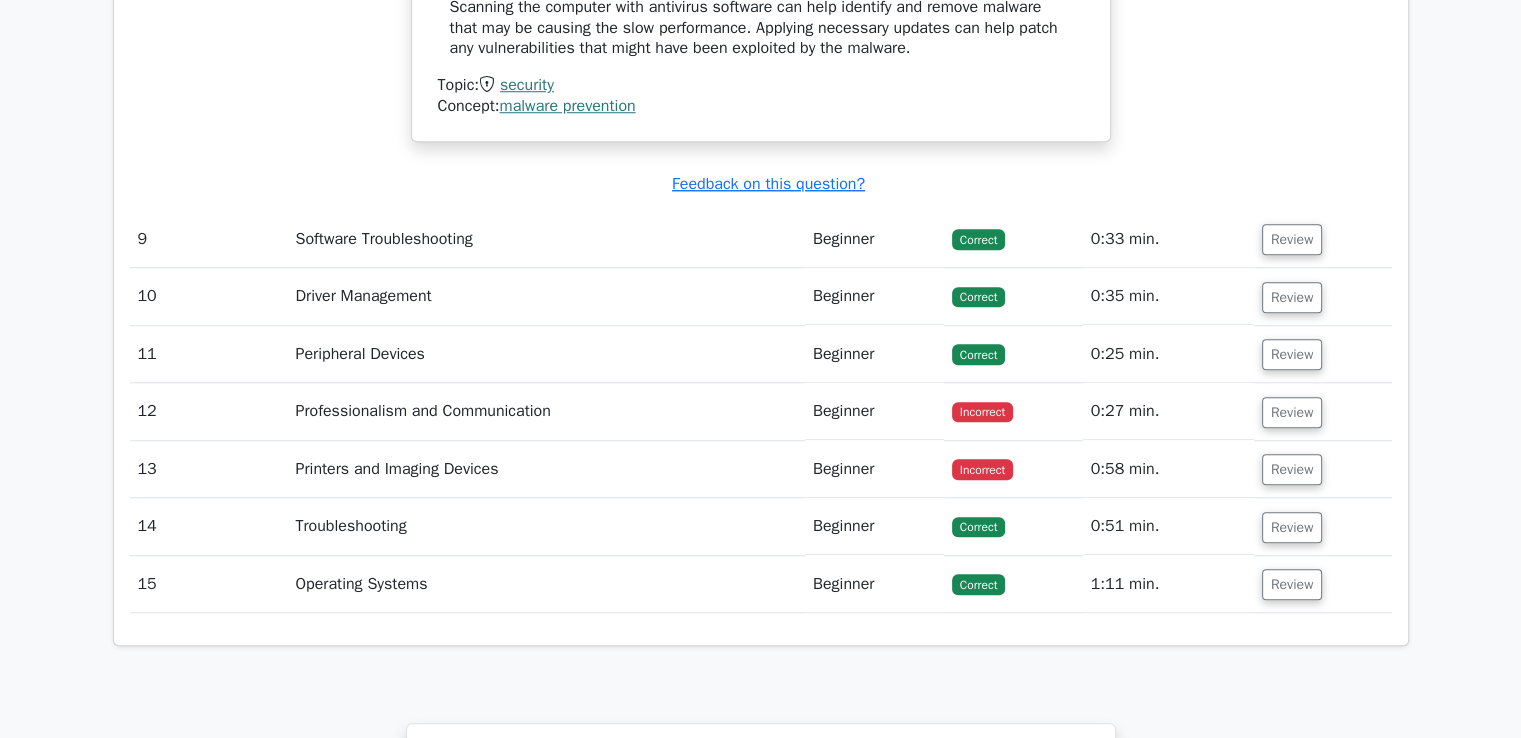 scroll, scrollTop: 9320, scrollLeft: 0, axis: vertical 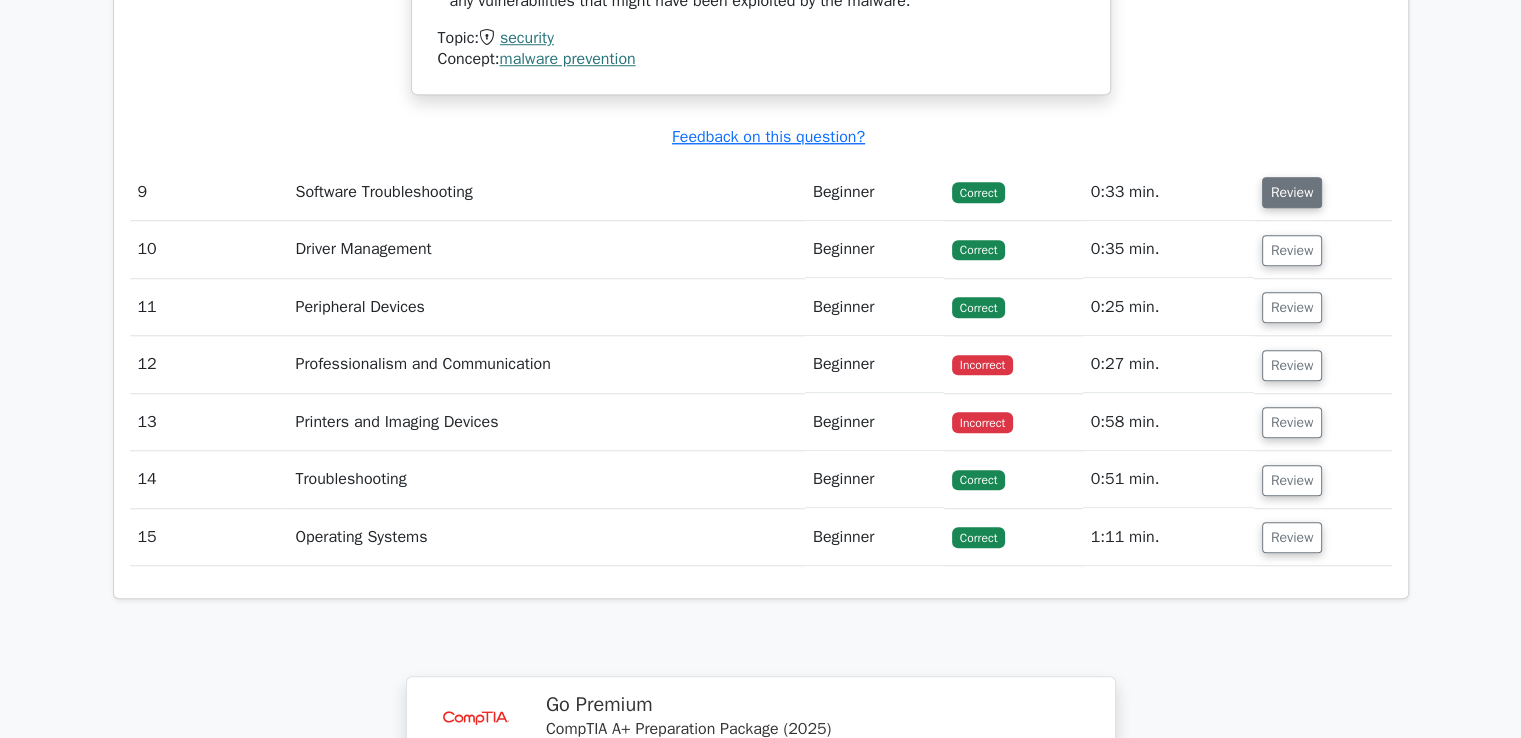 click on "Review" at bounding box center [1292, 192] 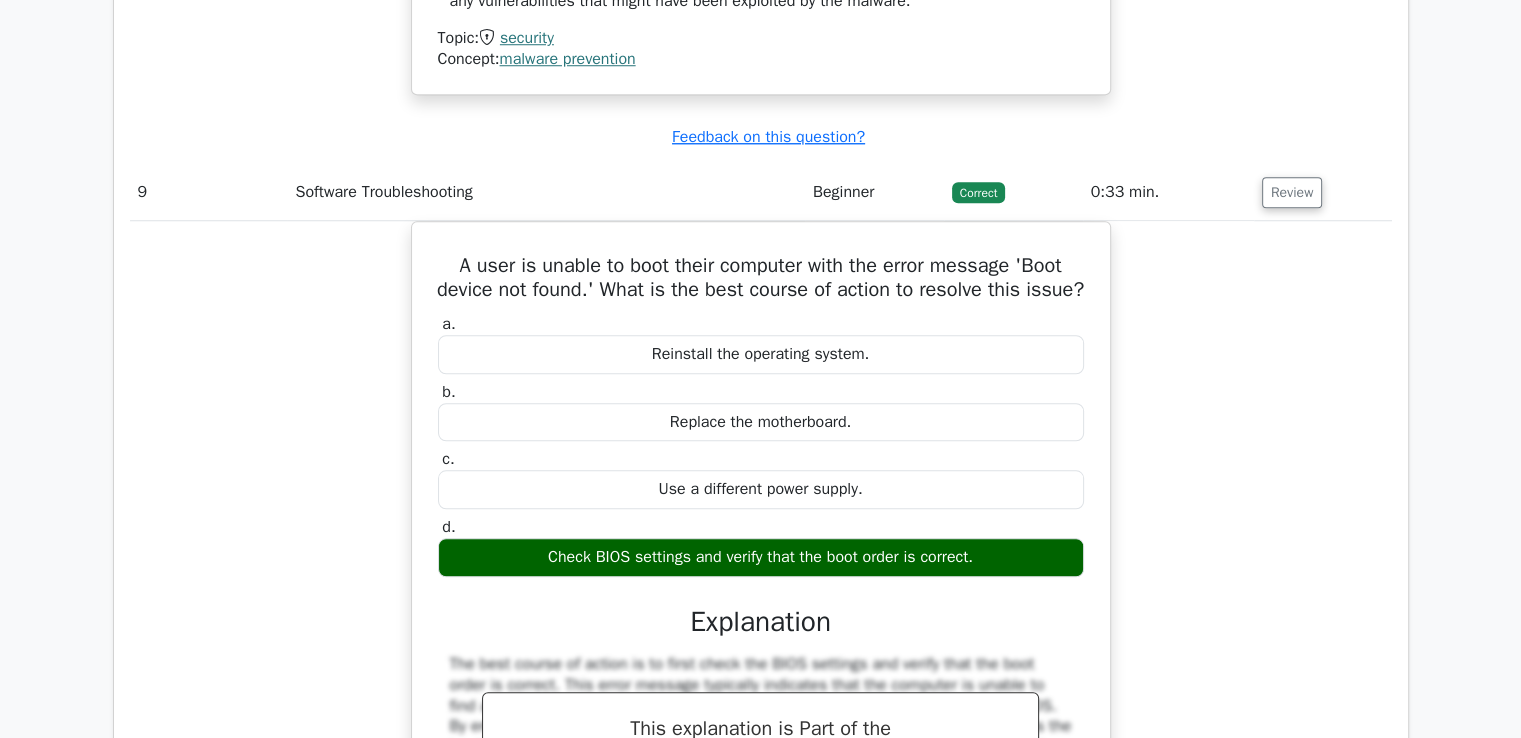 type 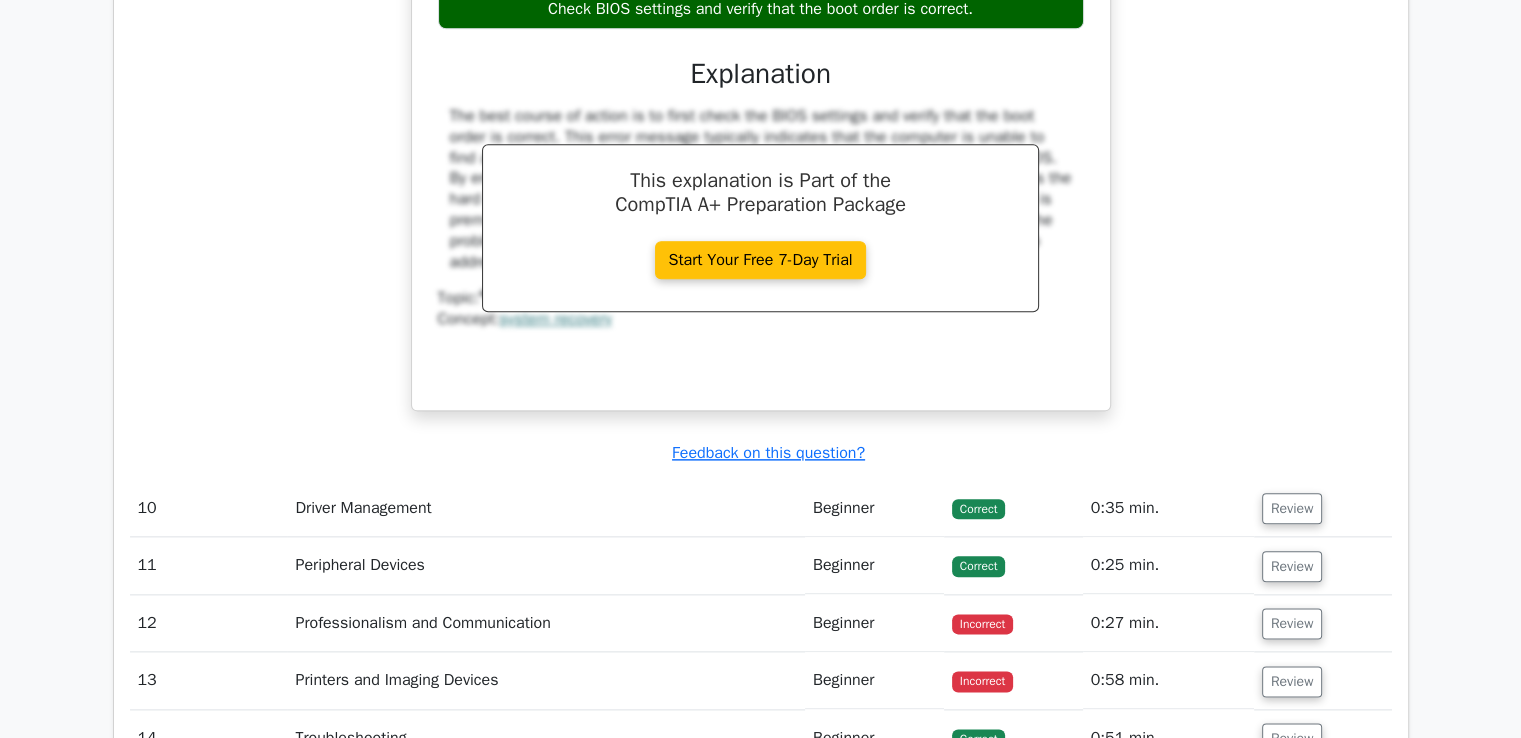 scroll, scrollTop: 9960, scrollLeft: 0, axis: vertical 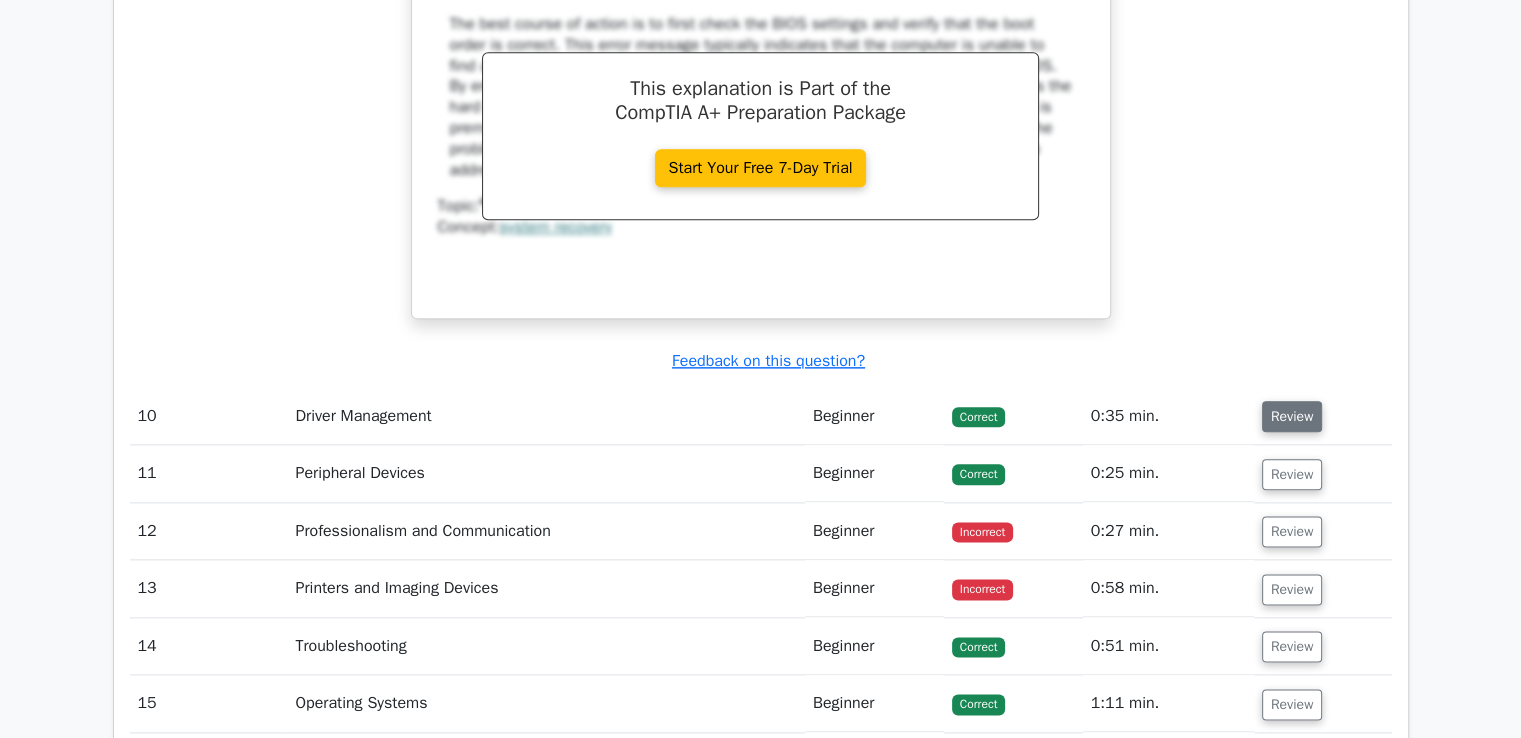 click on "Review" at bounding box center (1292, 416) 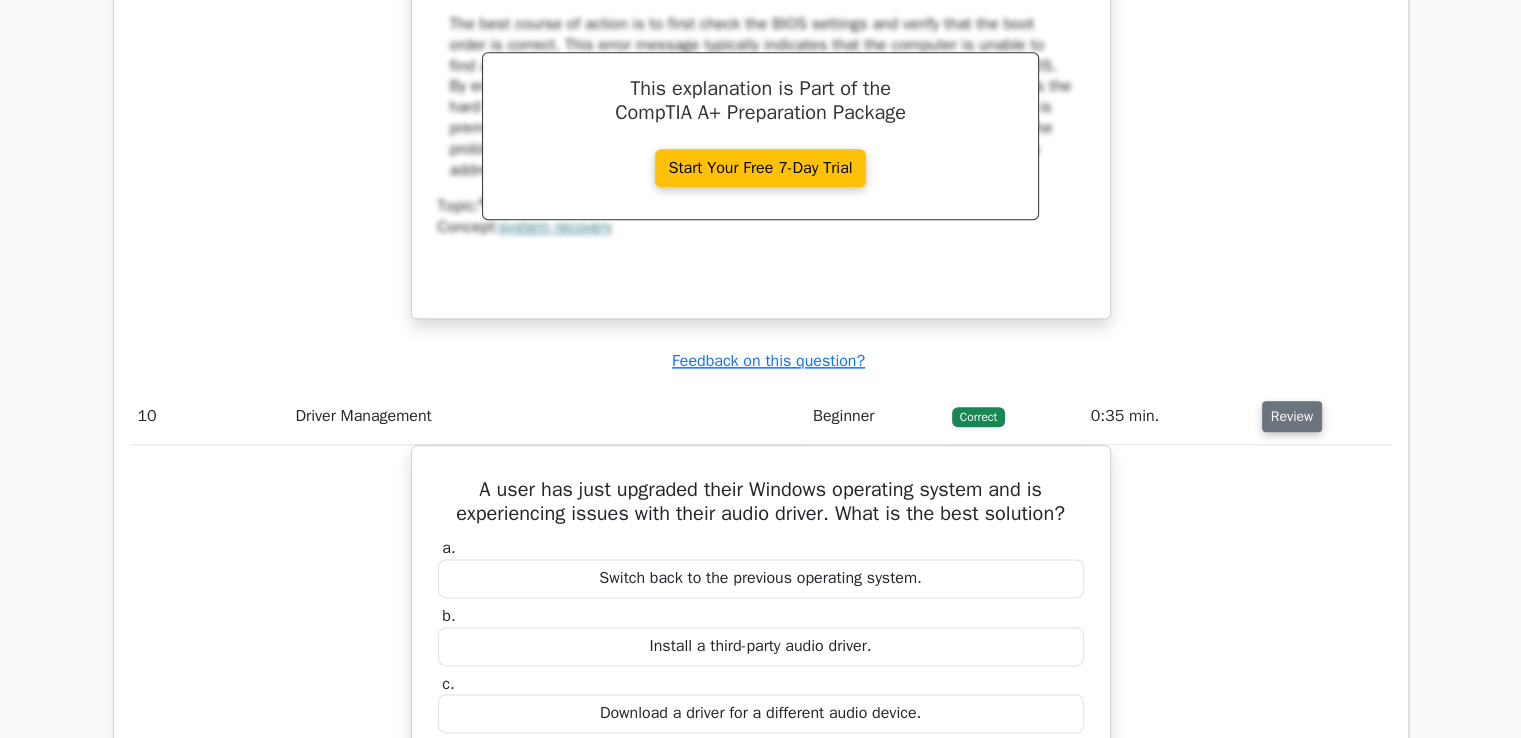type 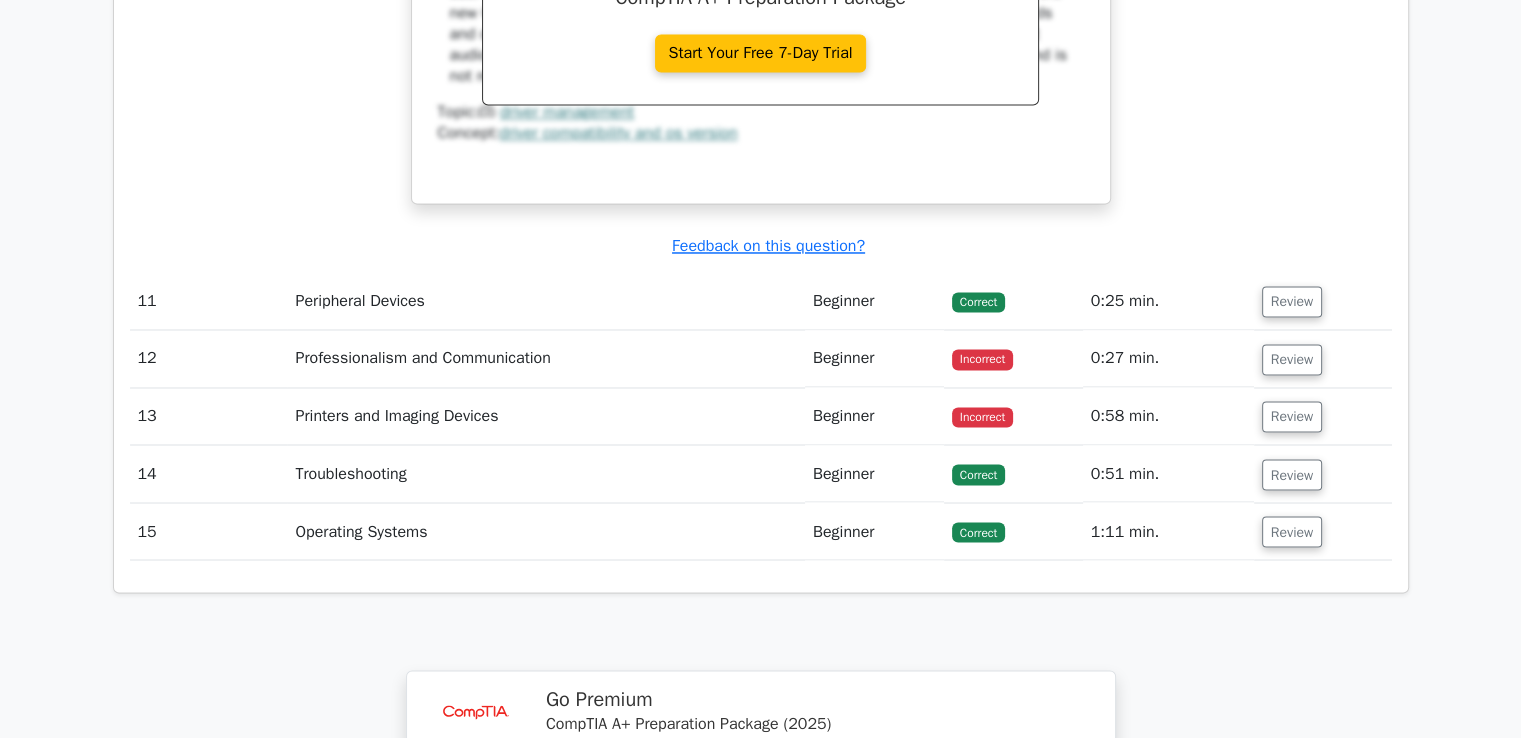scroll, scrollTop: 11000, scrollLeft: 0, axis: vertical 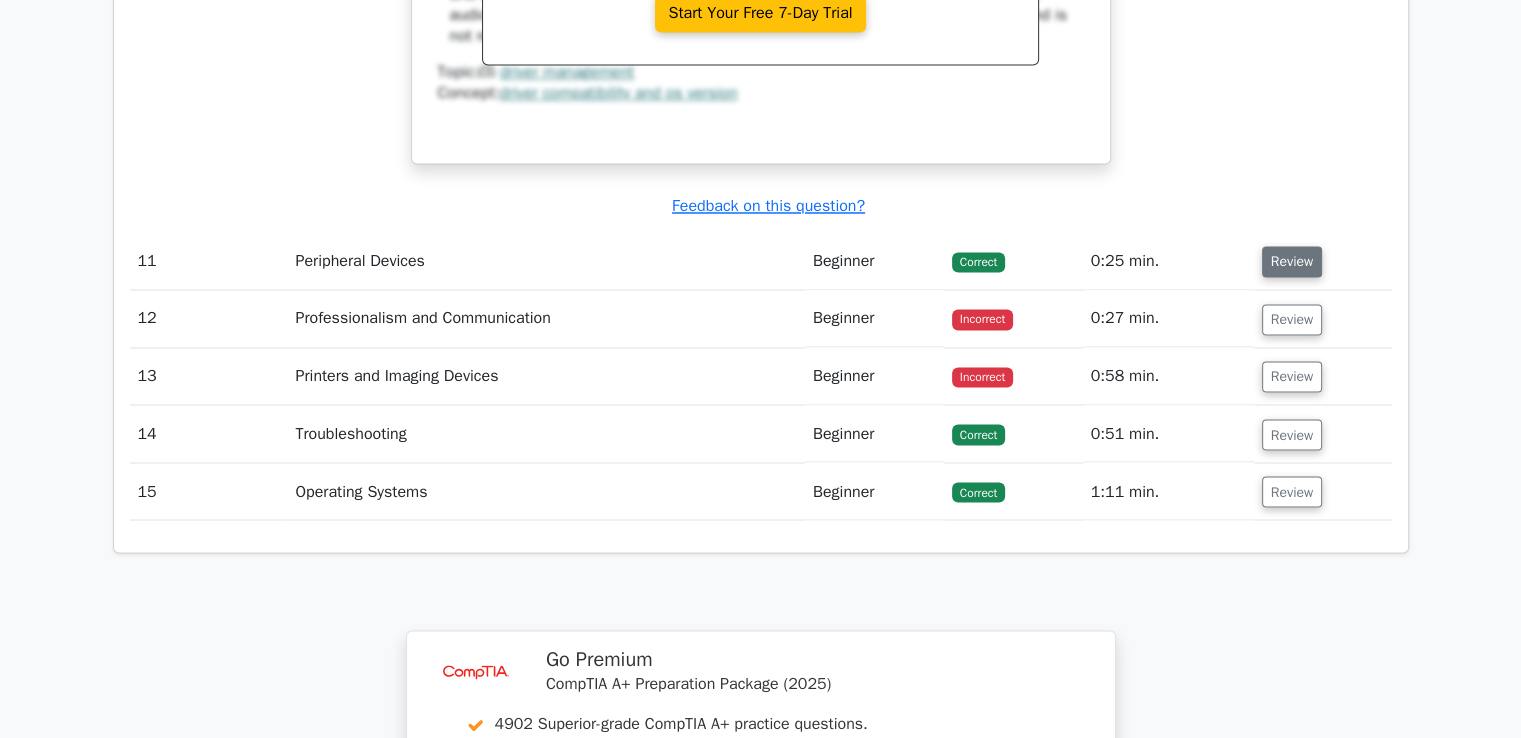 click on "Review" at bounding box center (1292, 261) 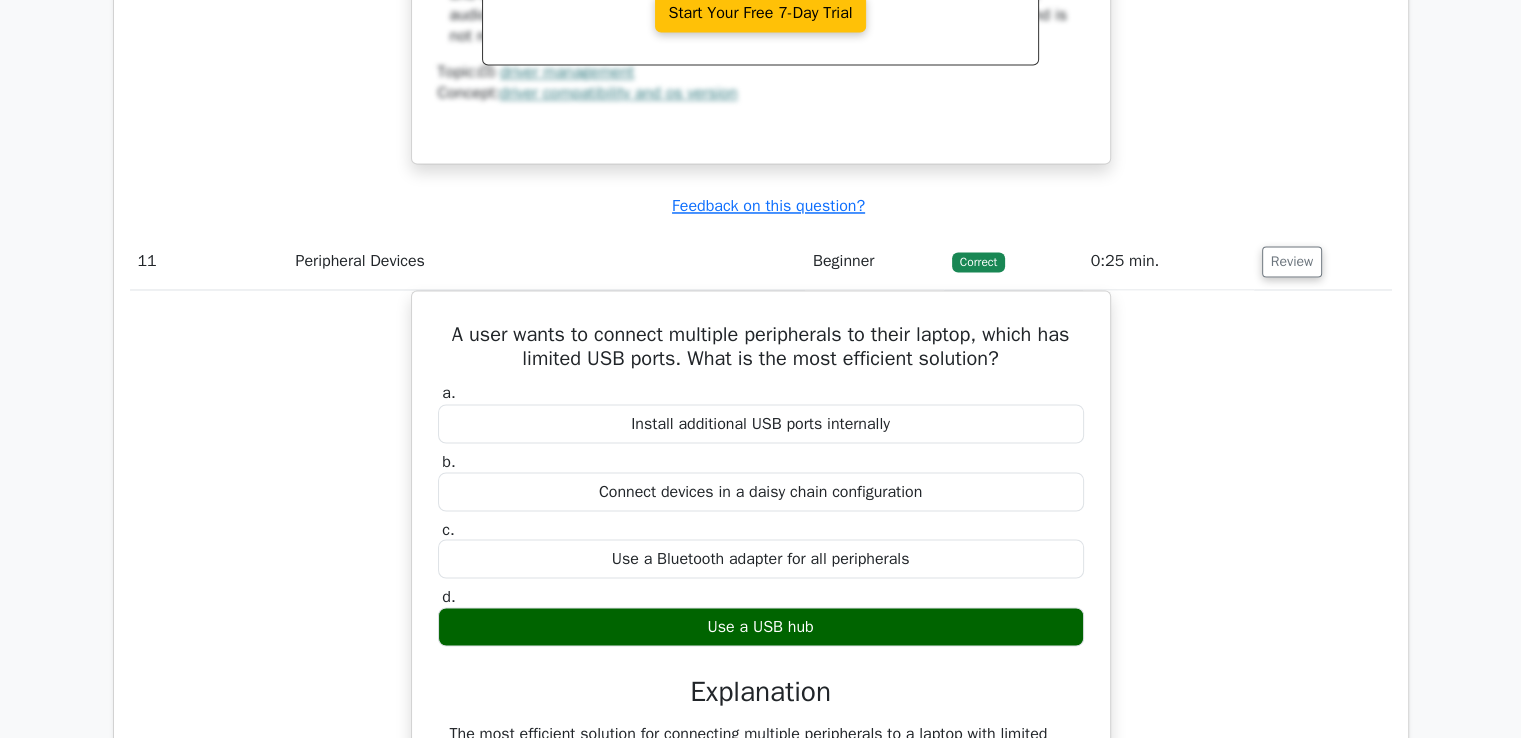type 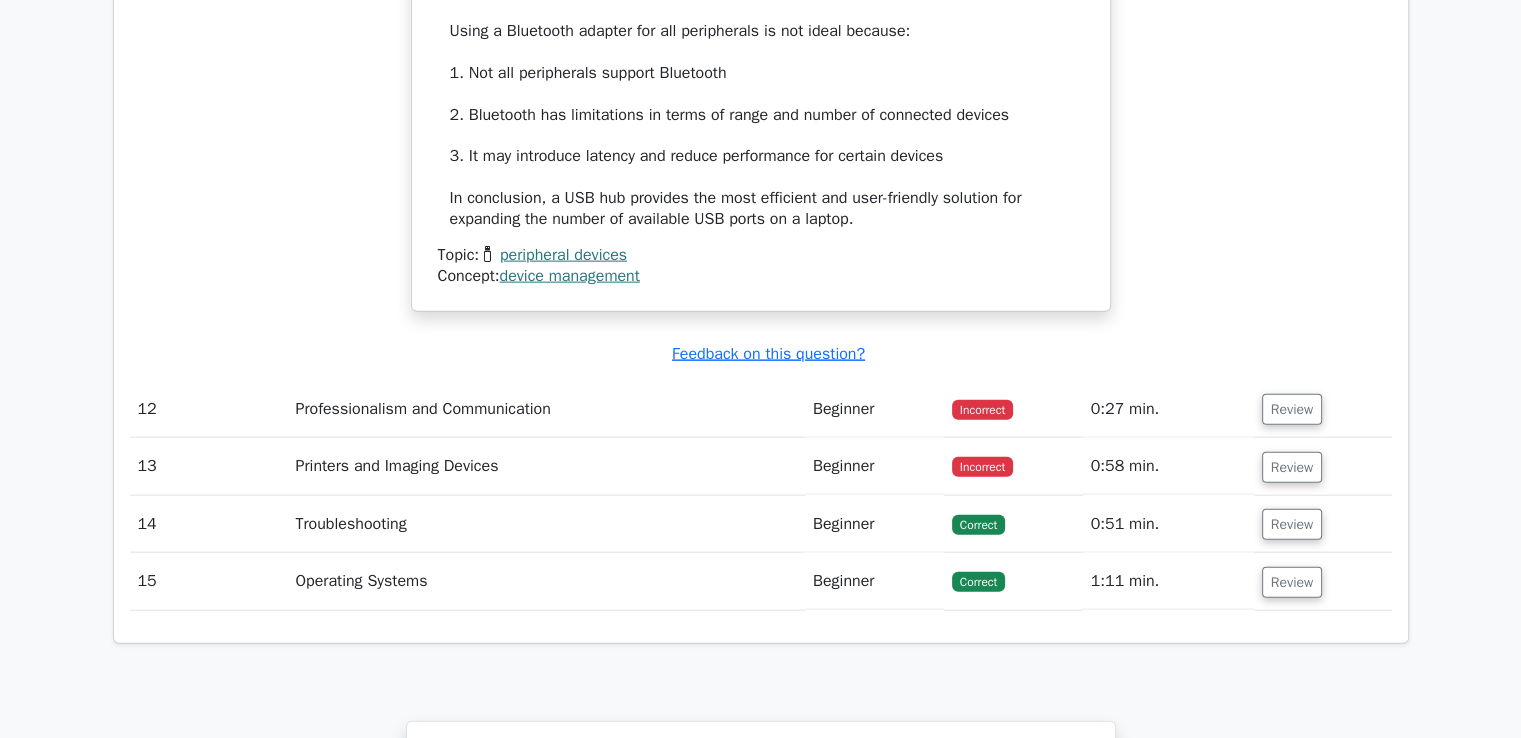 scroll, scrollTop: 12120, scrollLeft: 0, axis: vertical 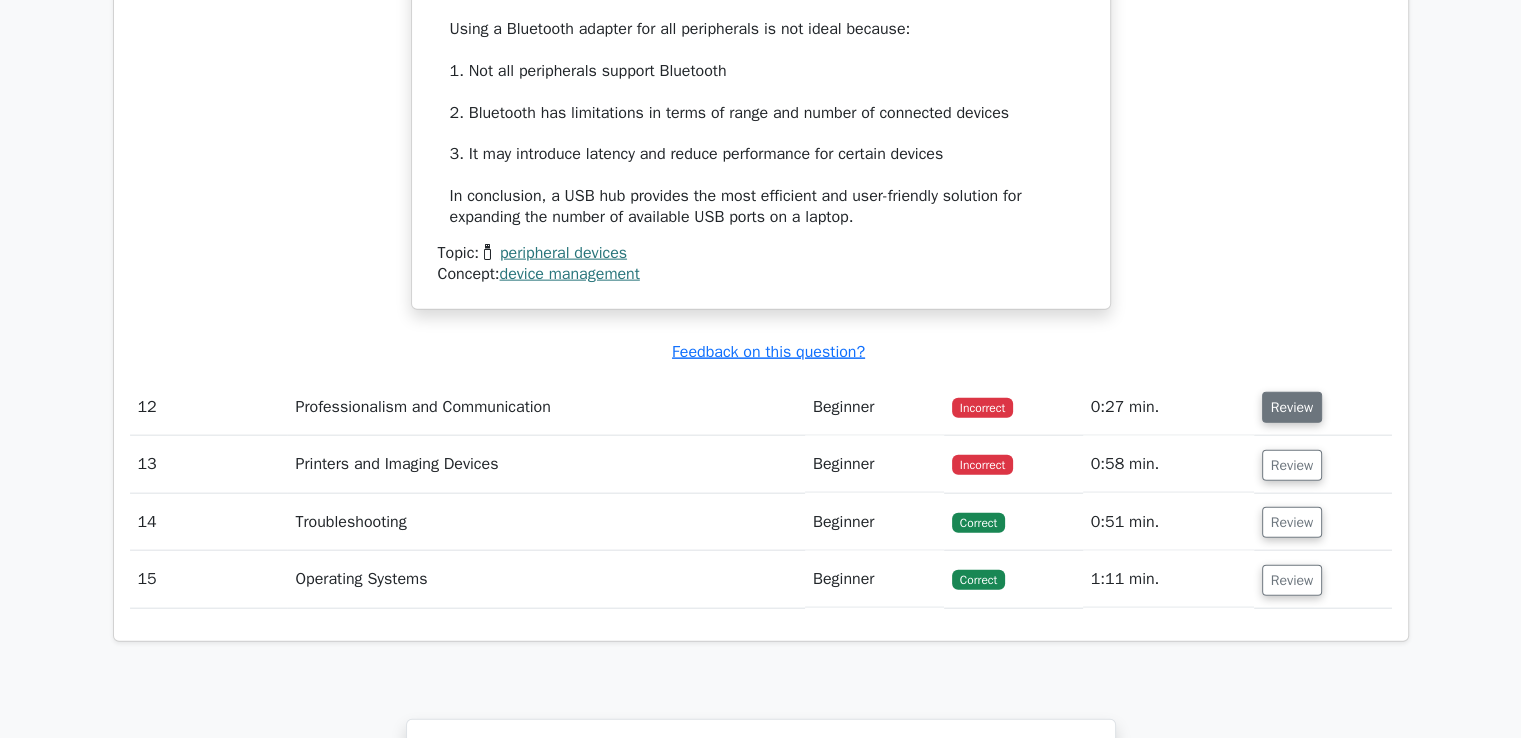 click on "Review" at bounding box center (1292, 407) 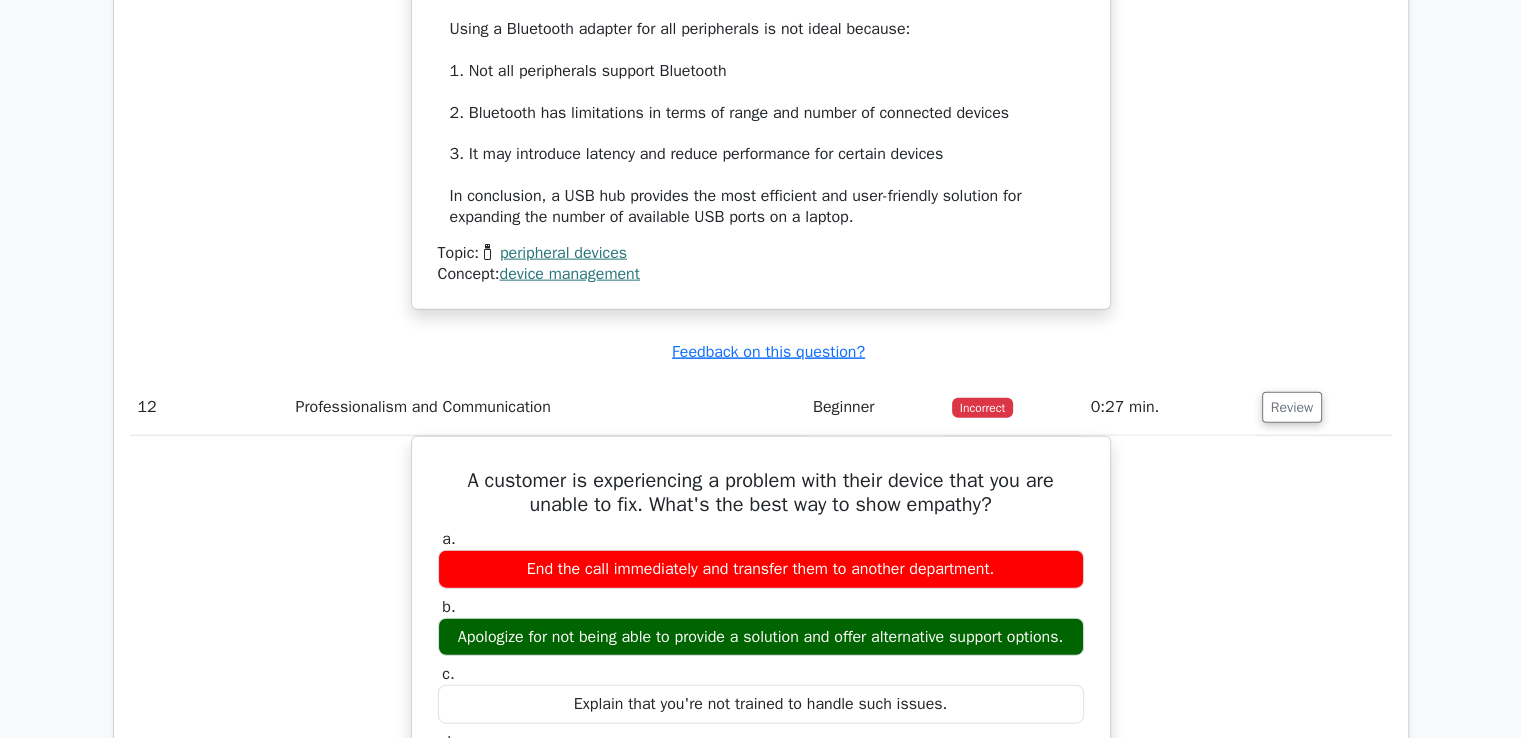type 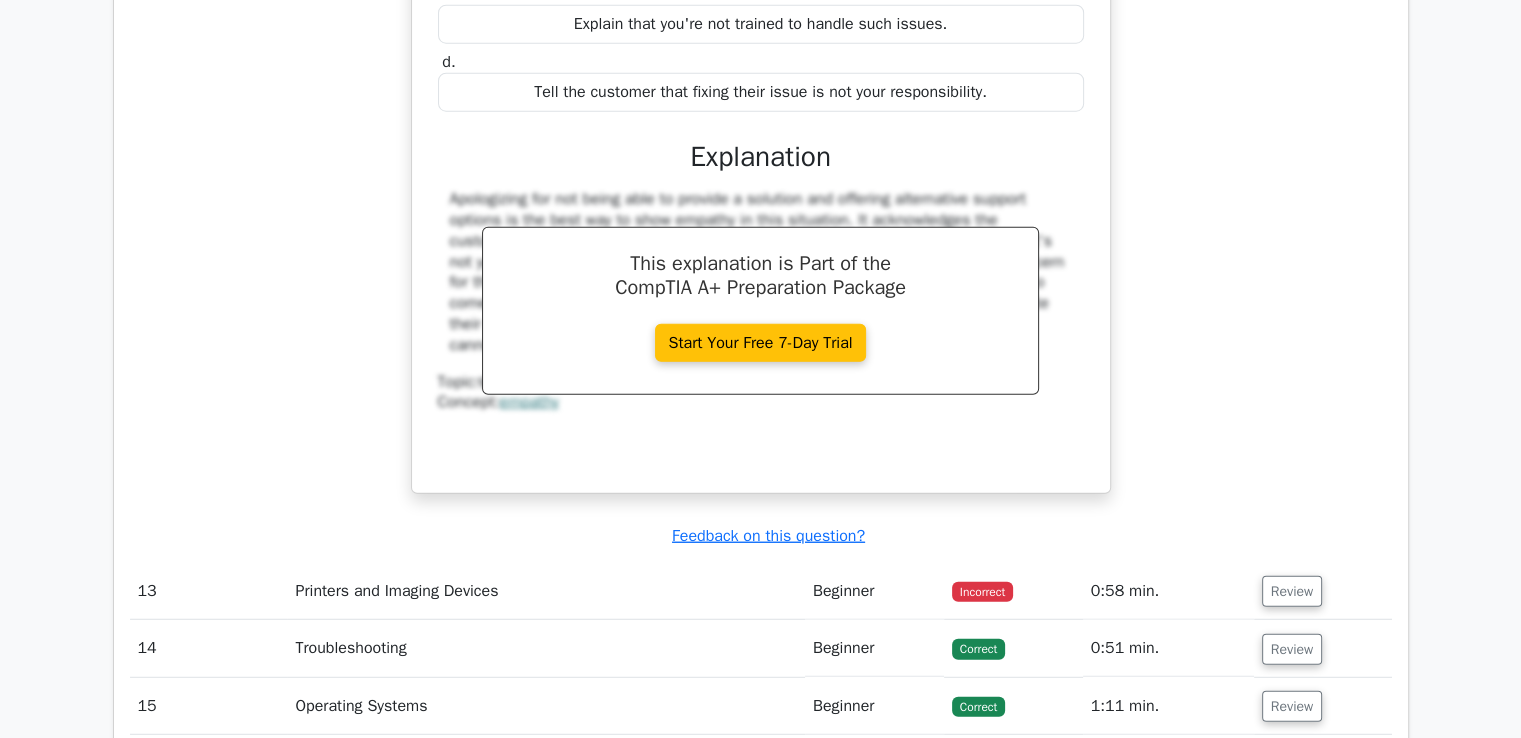 scroll, scrollTop: 12840, scrollLeft: 0, axis: vertical 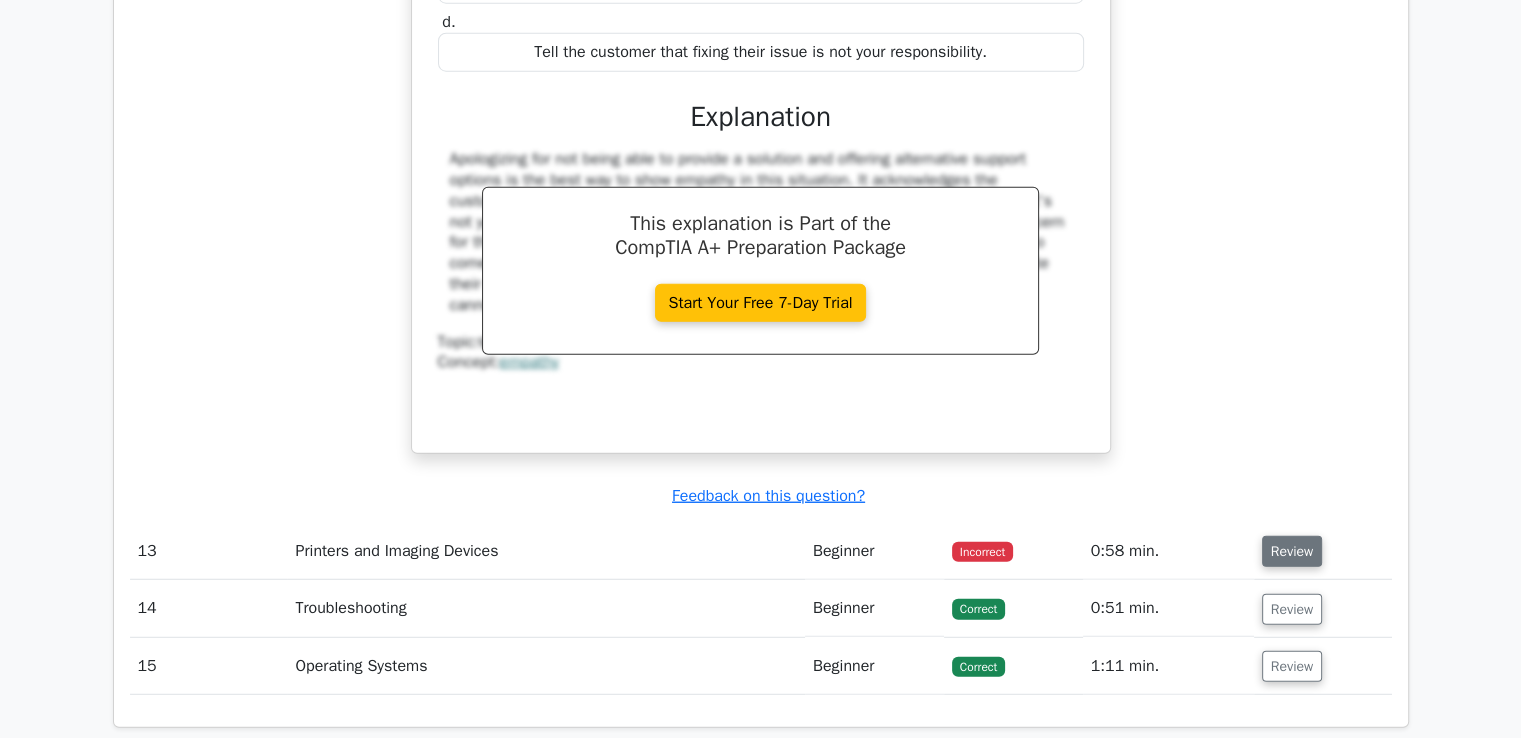 click on "Review" at bounding box center [1292, 551] 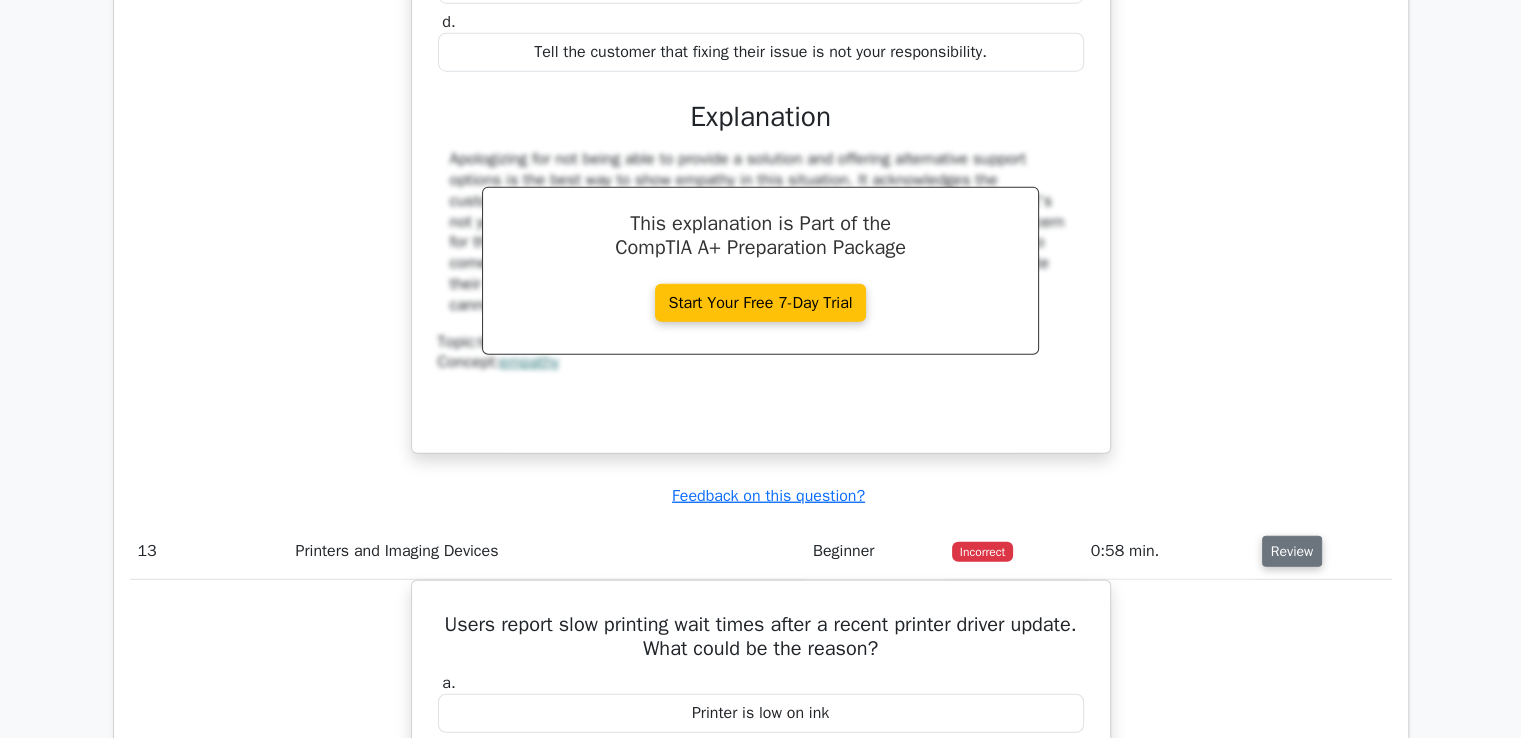 type 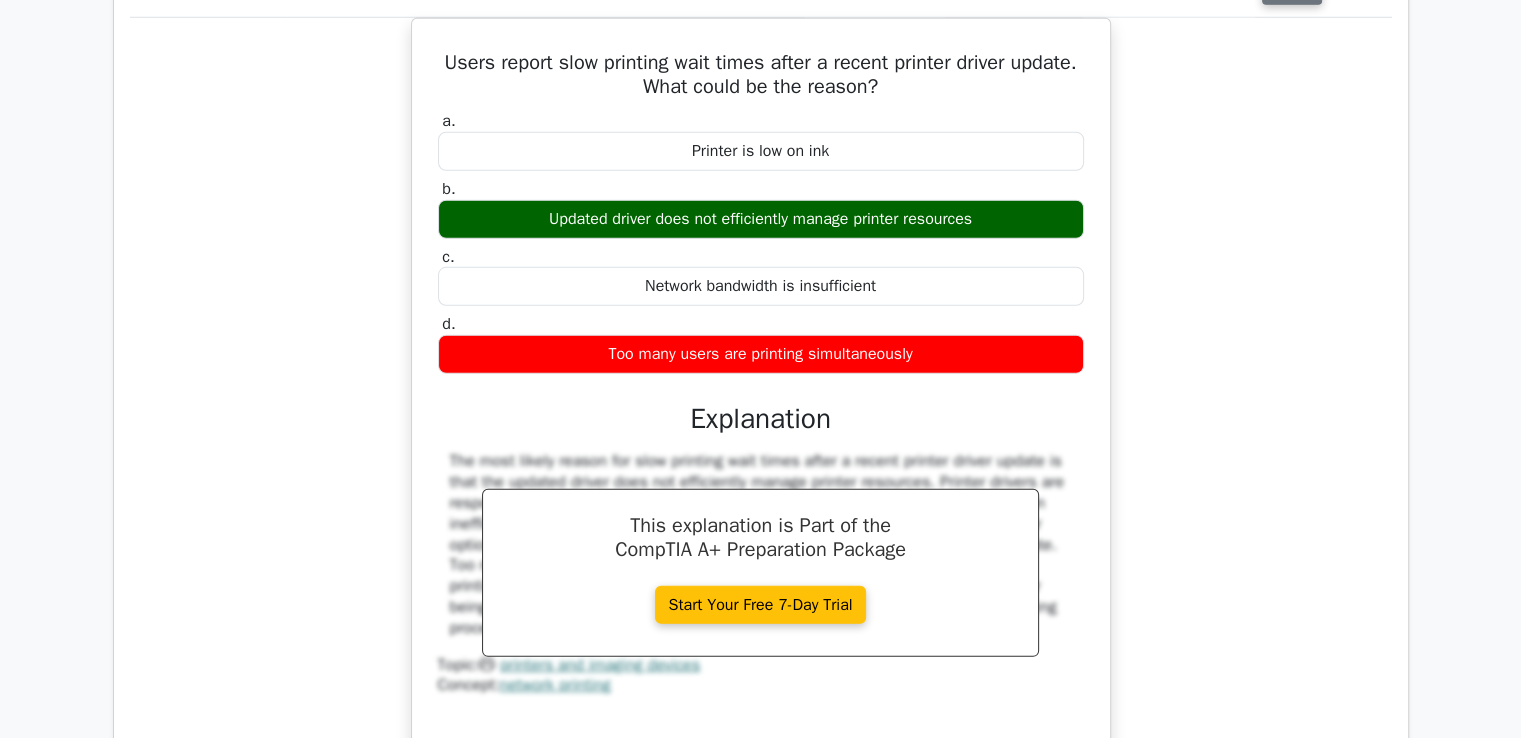scroll, scrollTop: 13440, scrollLeft: 0, axis: vertical 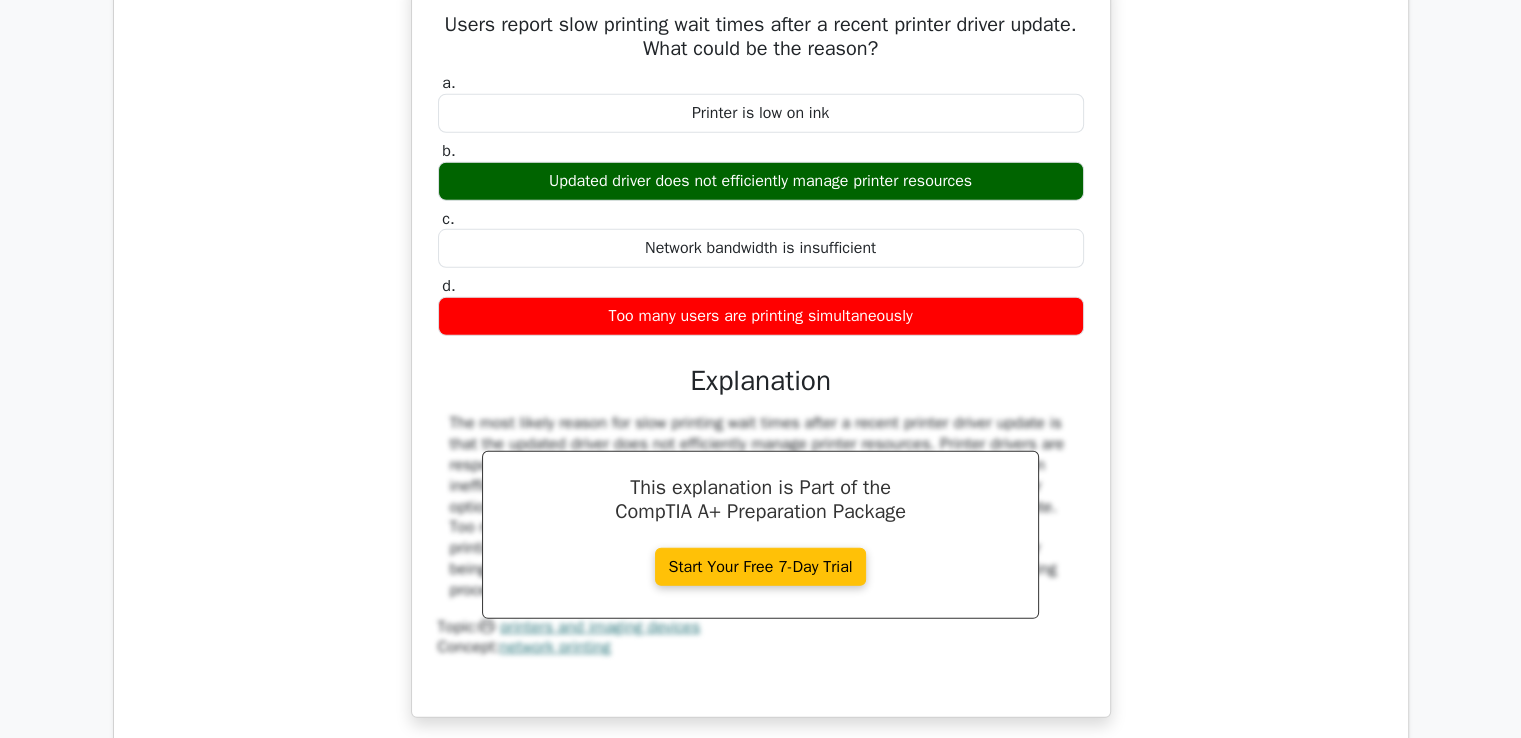 click on "Users report slow printing wait times after a recent printer driver update. What could be the reason?
a.
Printer is low on ink
b.
c. d." at bounding box center [761, 361] 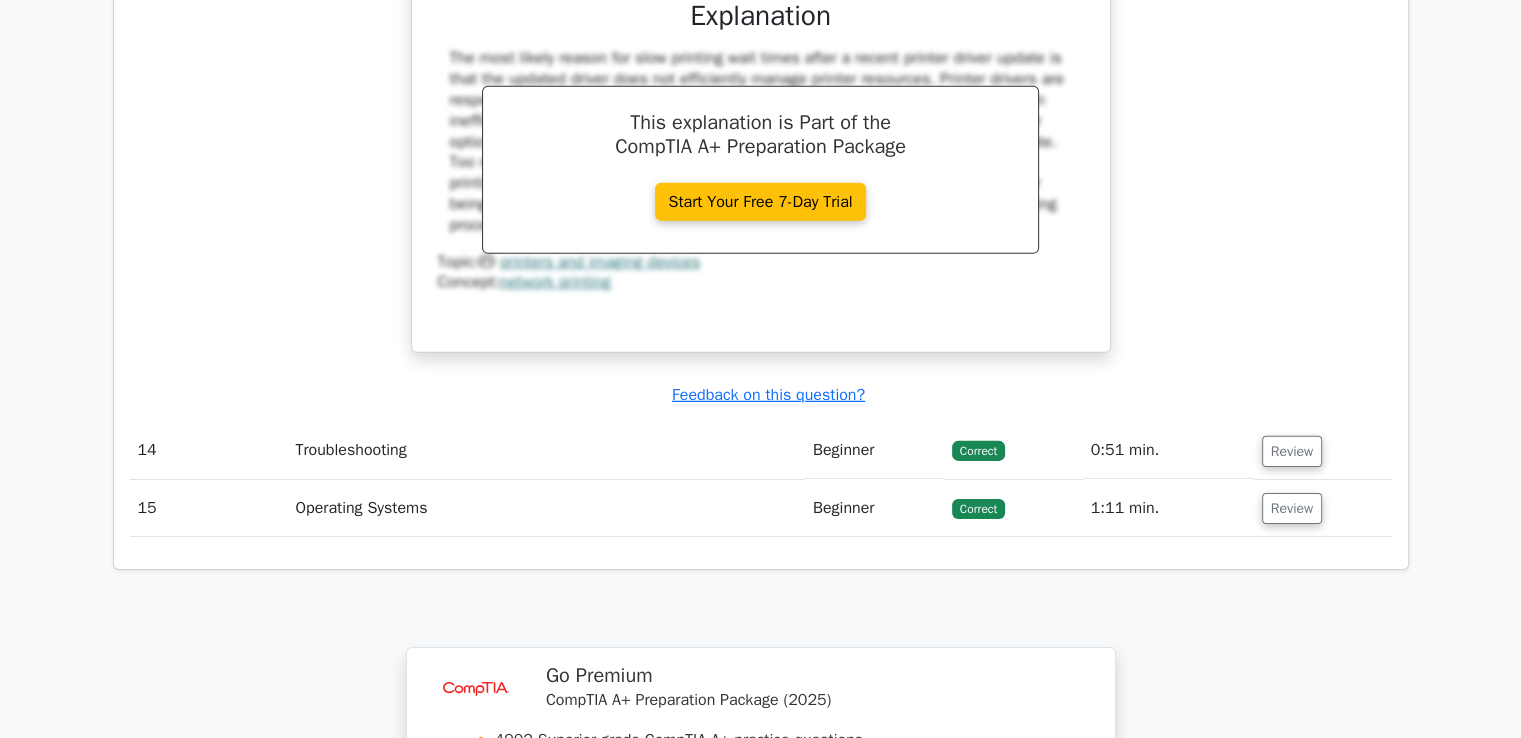 scroll, scrollTop: 13840, scrollLeft: 0, axis: vertical 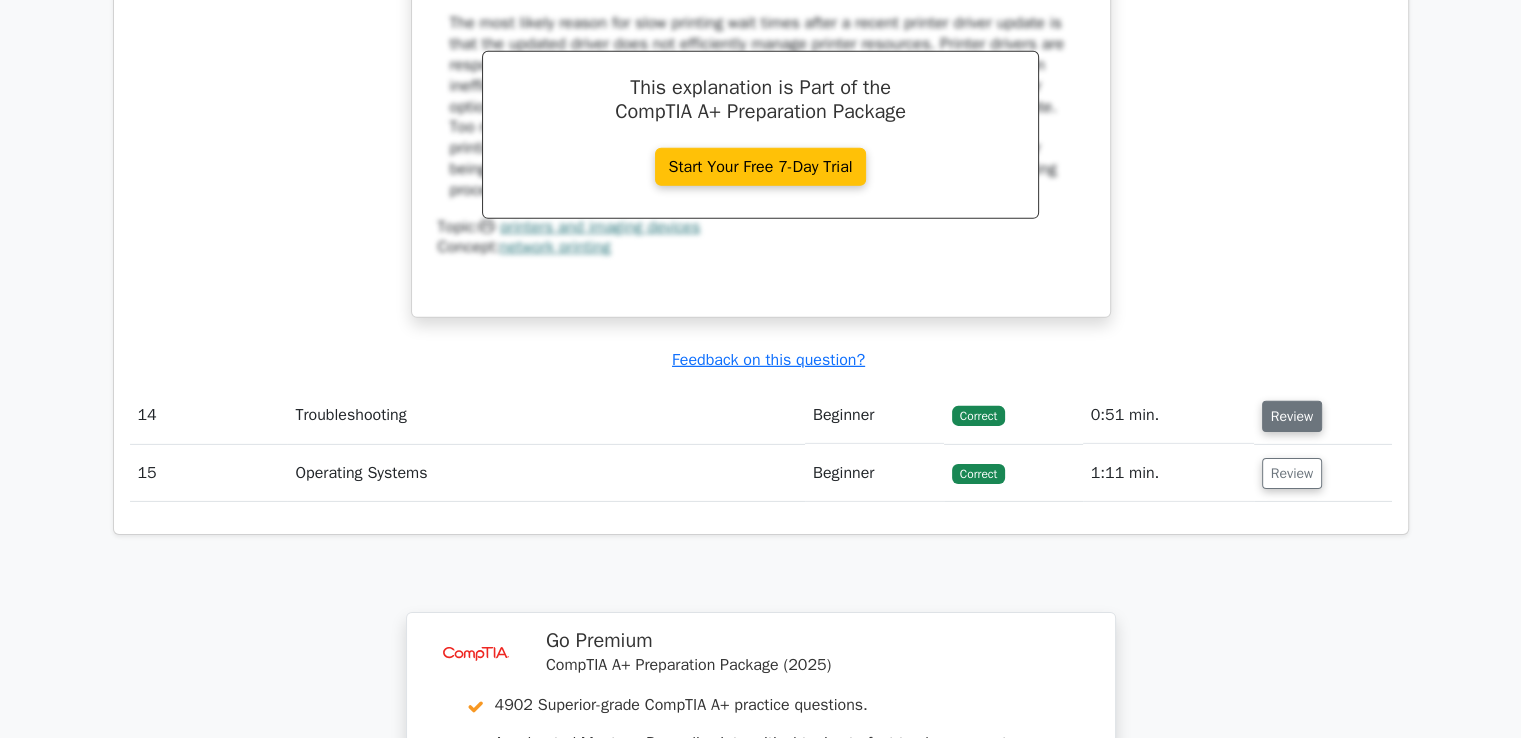click on "Review" at bounding box center [1292, 416] 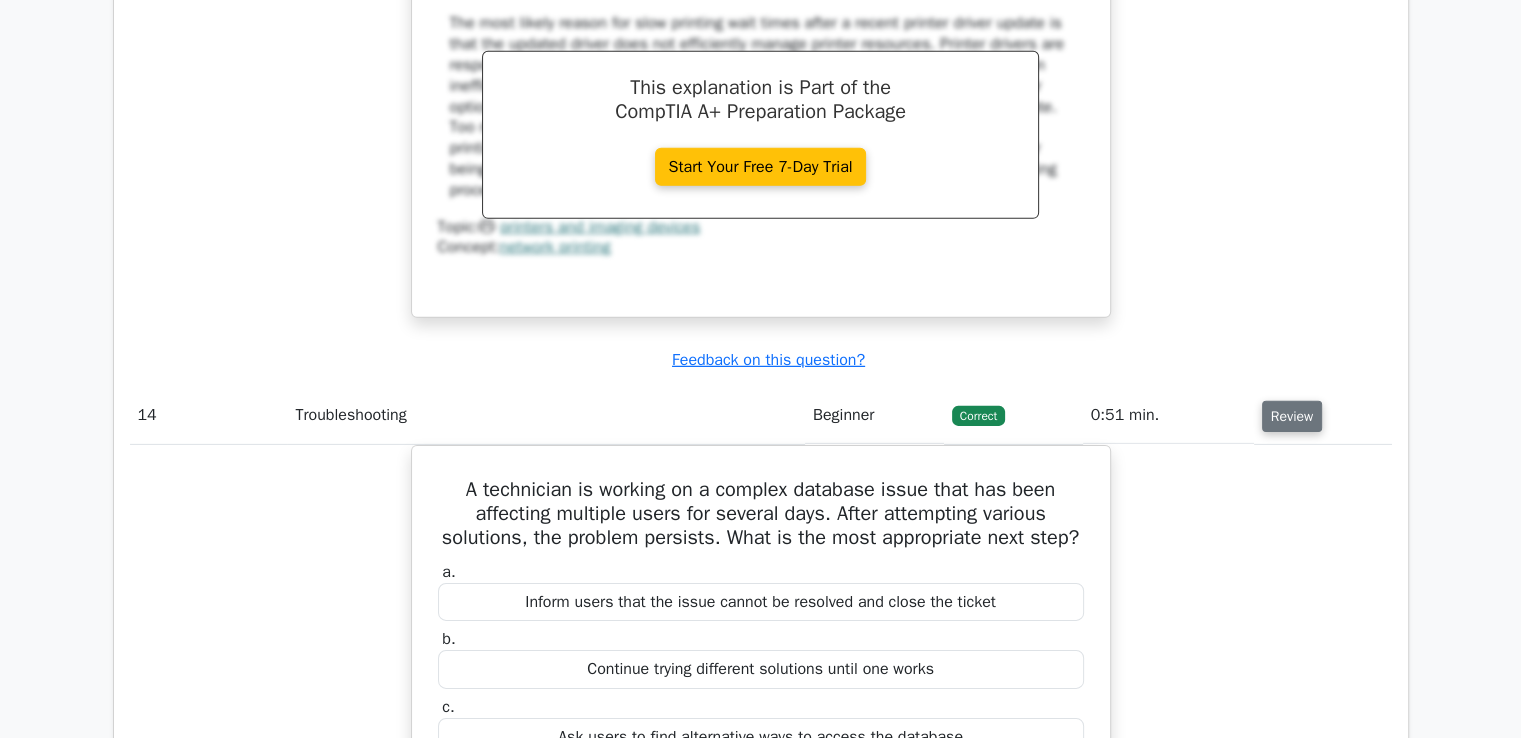 type 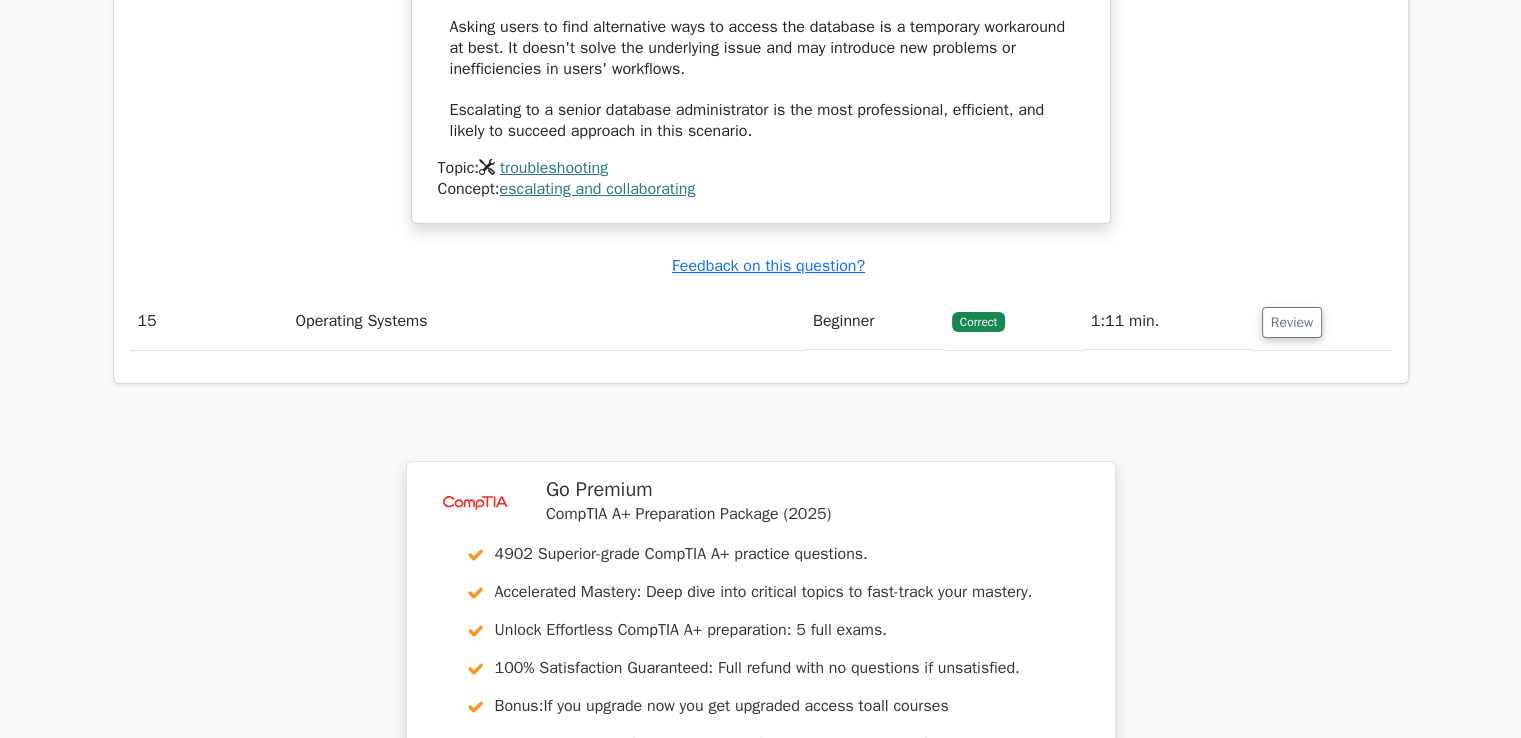 scroll, scrollTop: 15320, scrollLeft: 0, axis: vertical 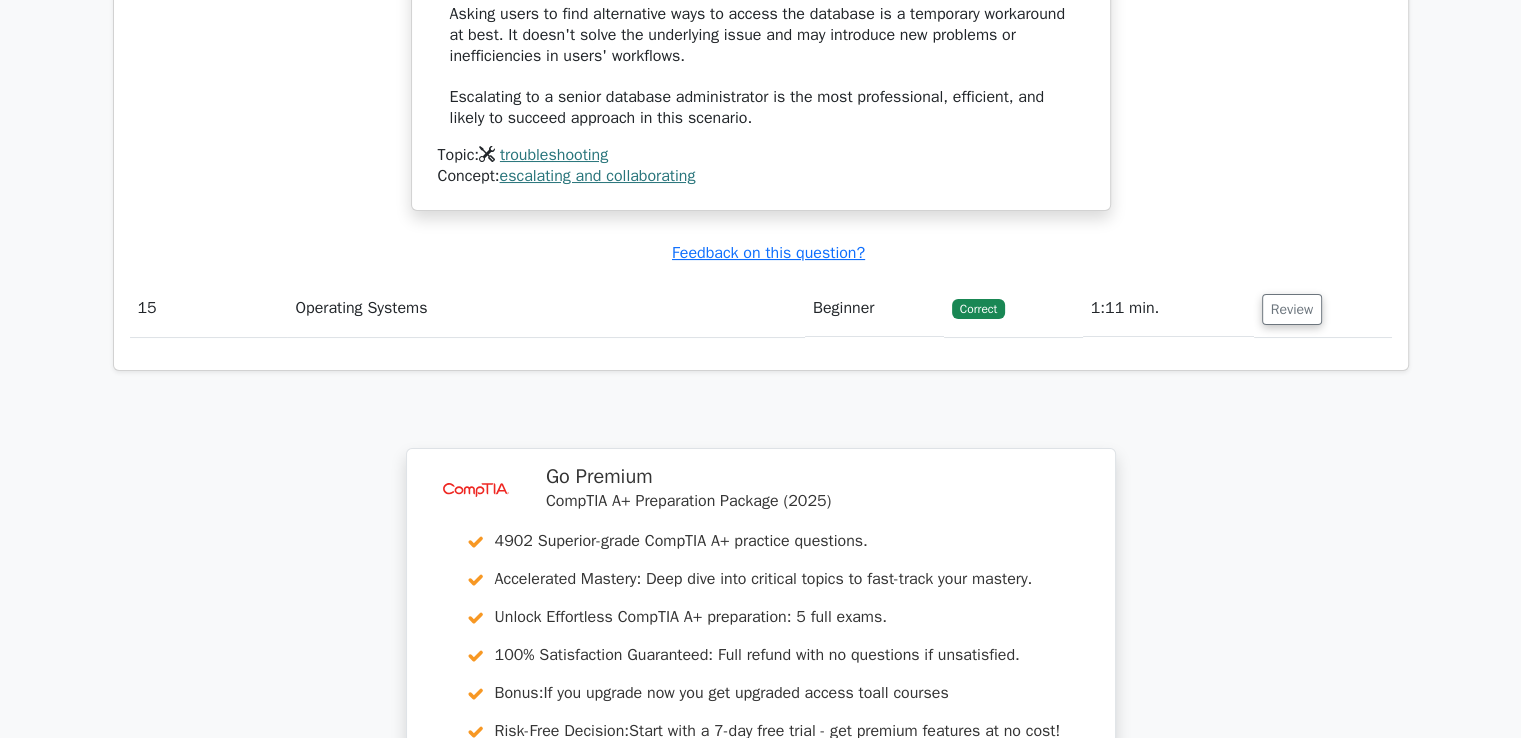 click on "Review" at bounding box center (1323, 308) 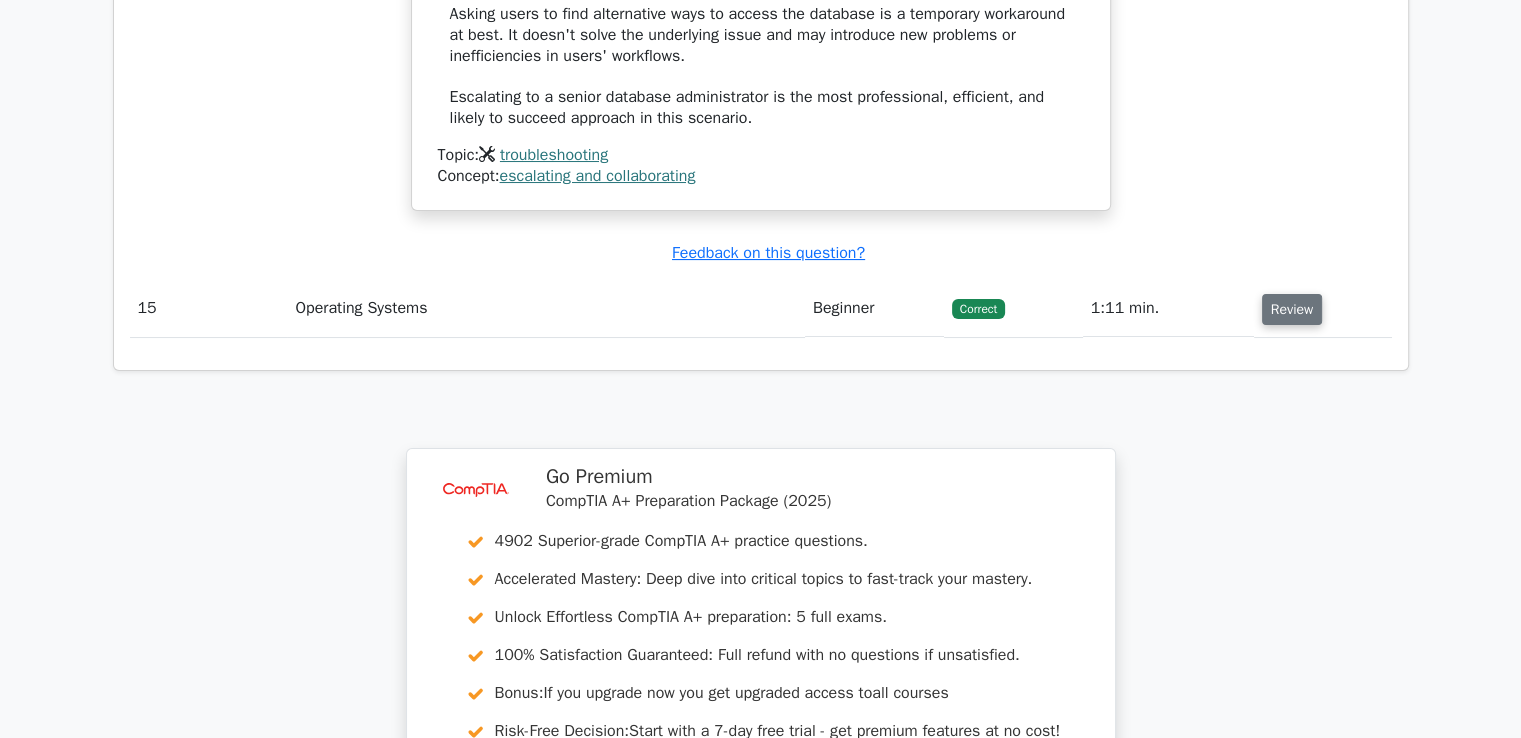 click on "Review" at bounding box center [1292, 309] 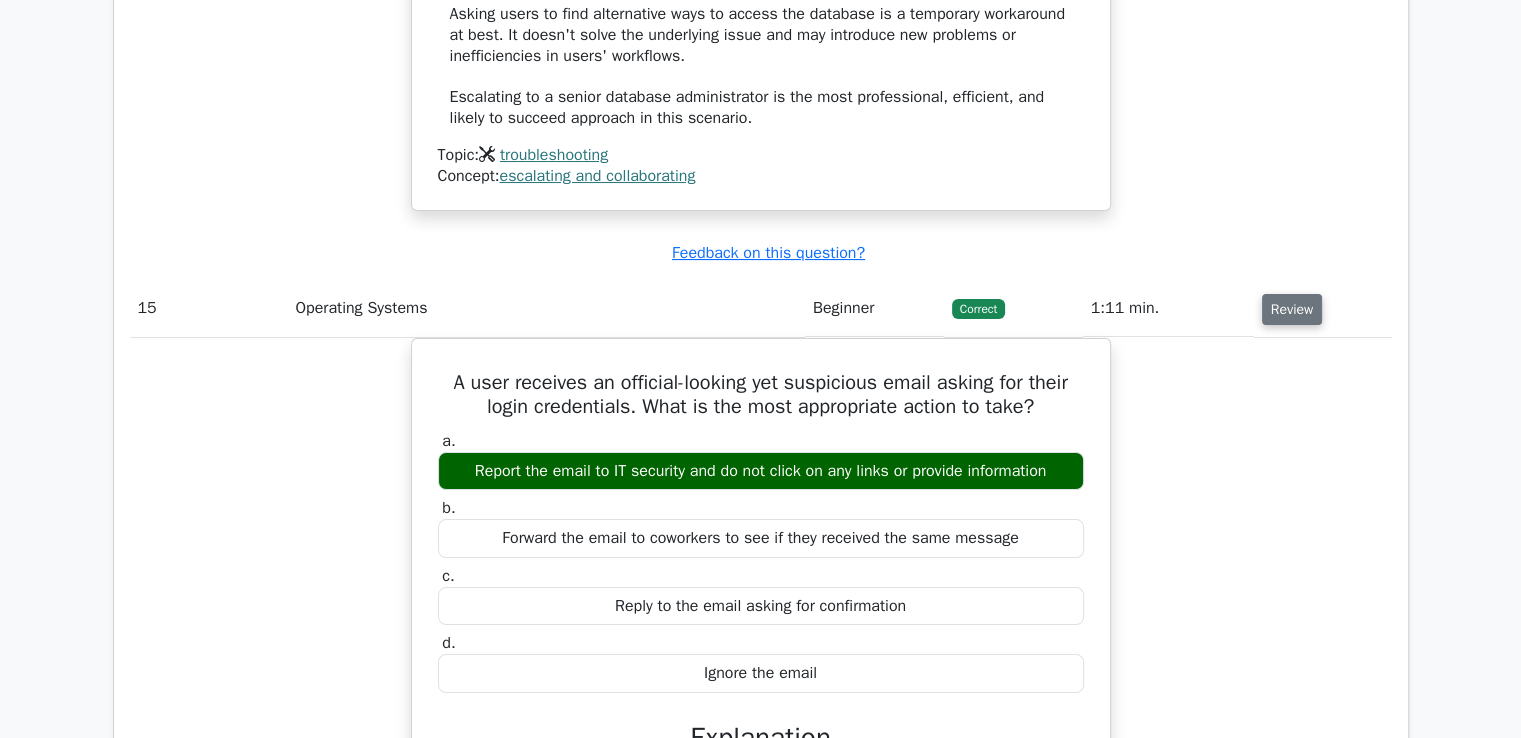 type 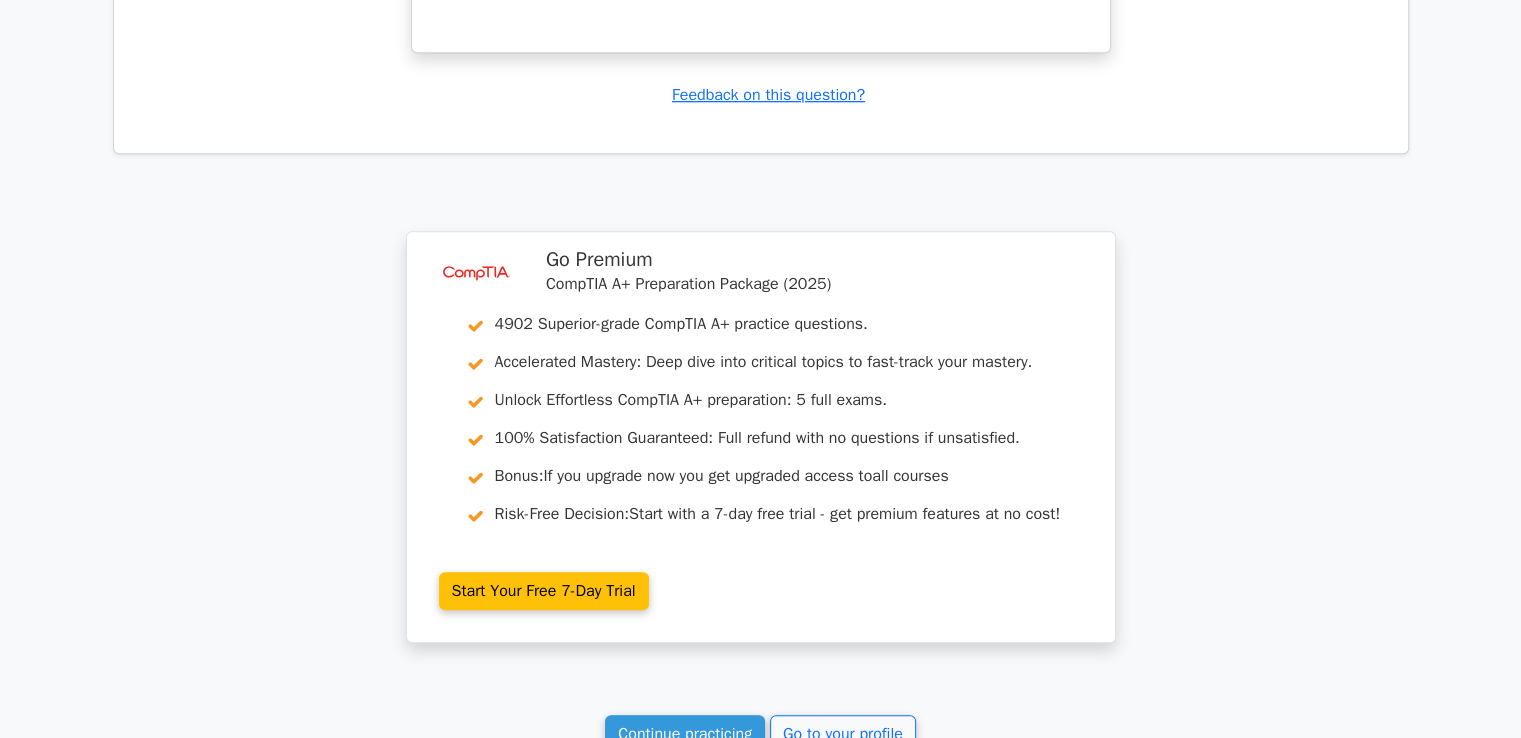 scroll, scrollTop: 16400, scrollLeft: 0, axis: vertical 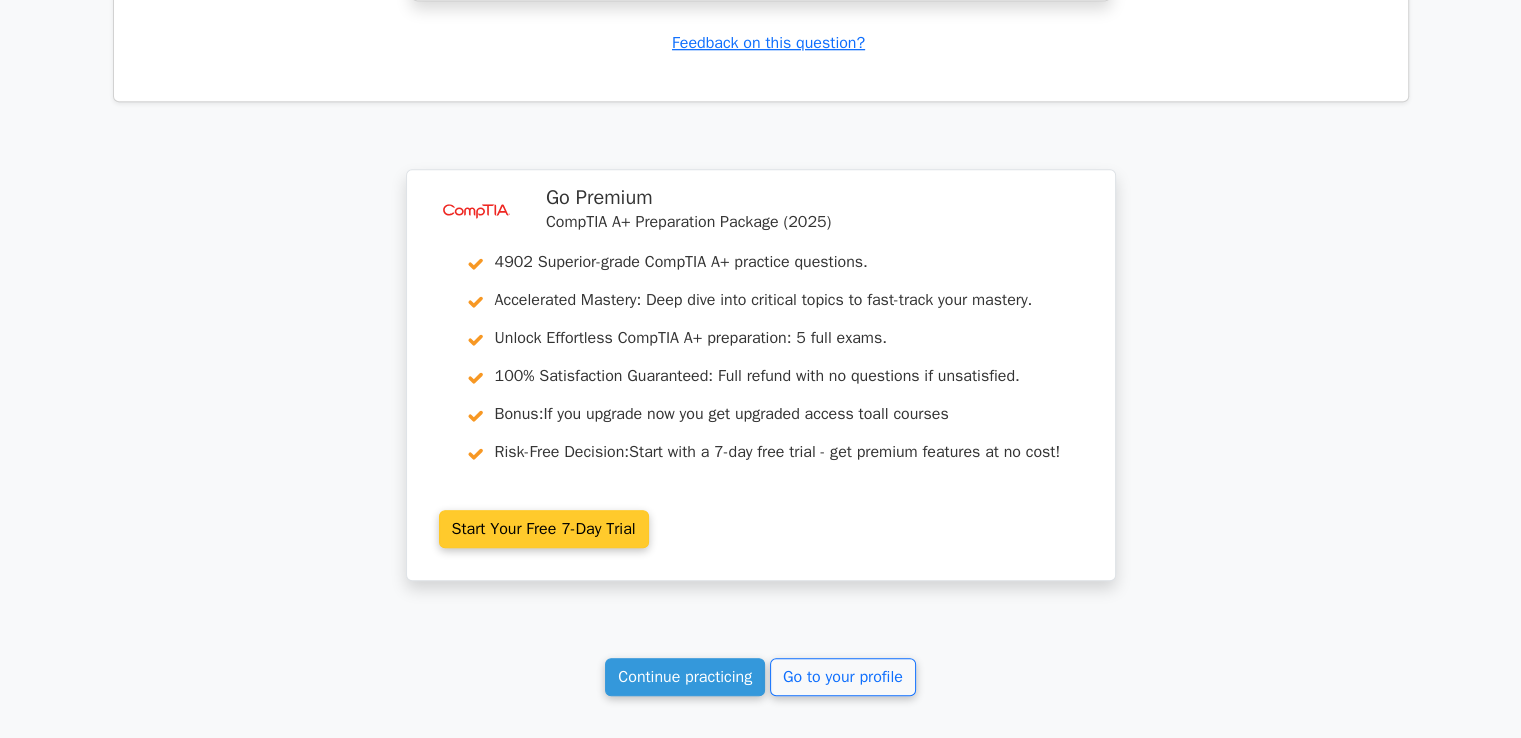 click on "Start Your Free 7-Day Trial" at bounding box center [544, 529] 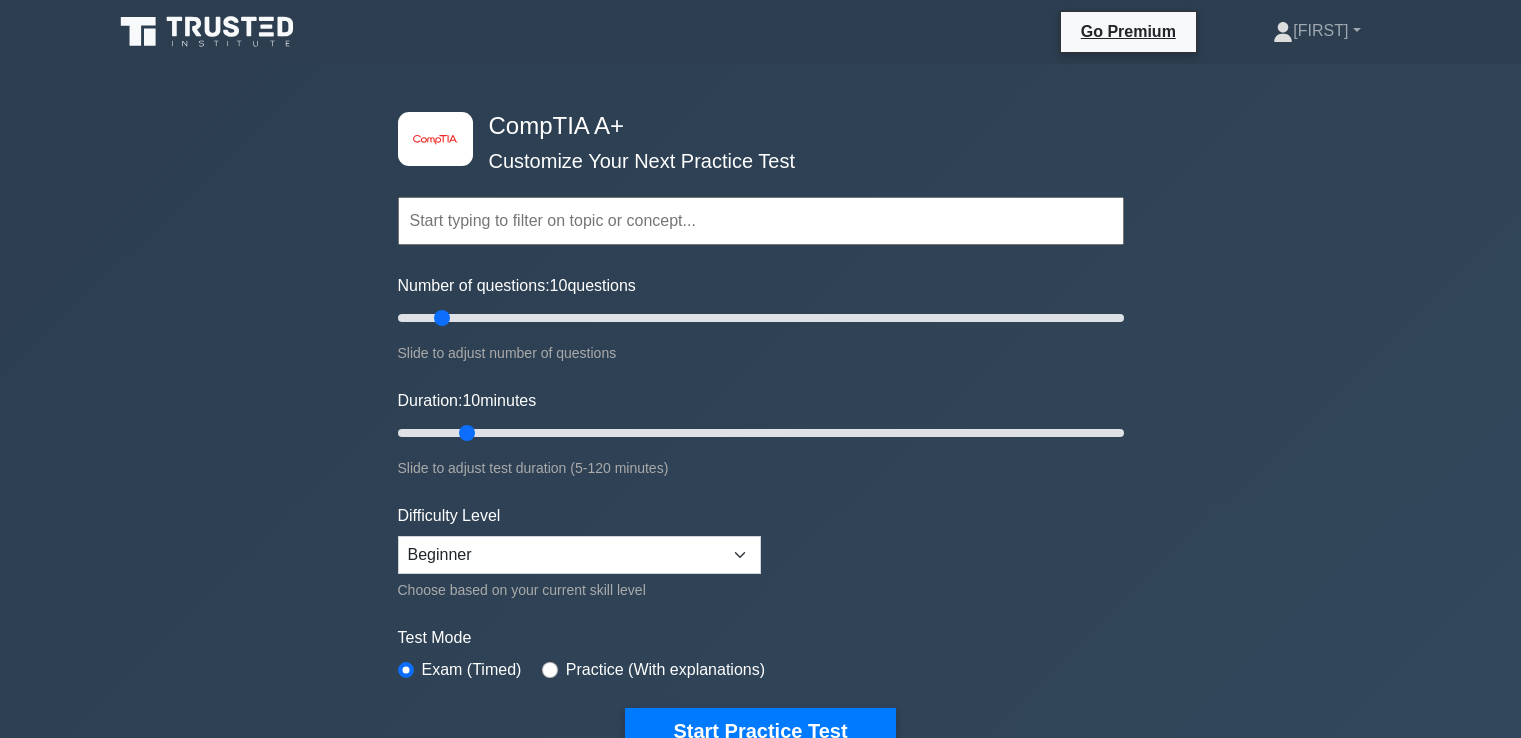 scroll, scrollTop: 0, scrollLeft: 0, axis: both 